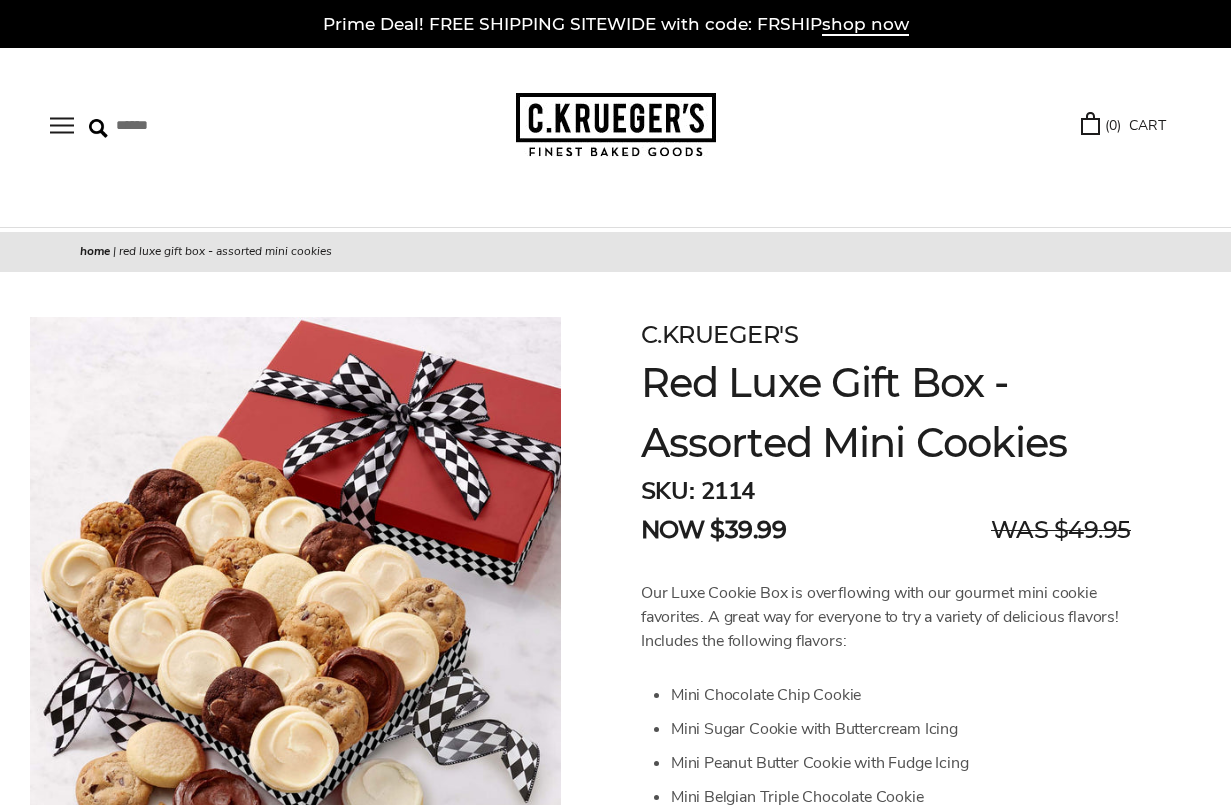 scroll, scrollTop: 0, scrollLeft: 0, axis: both 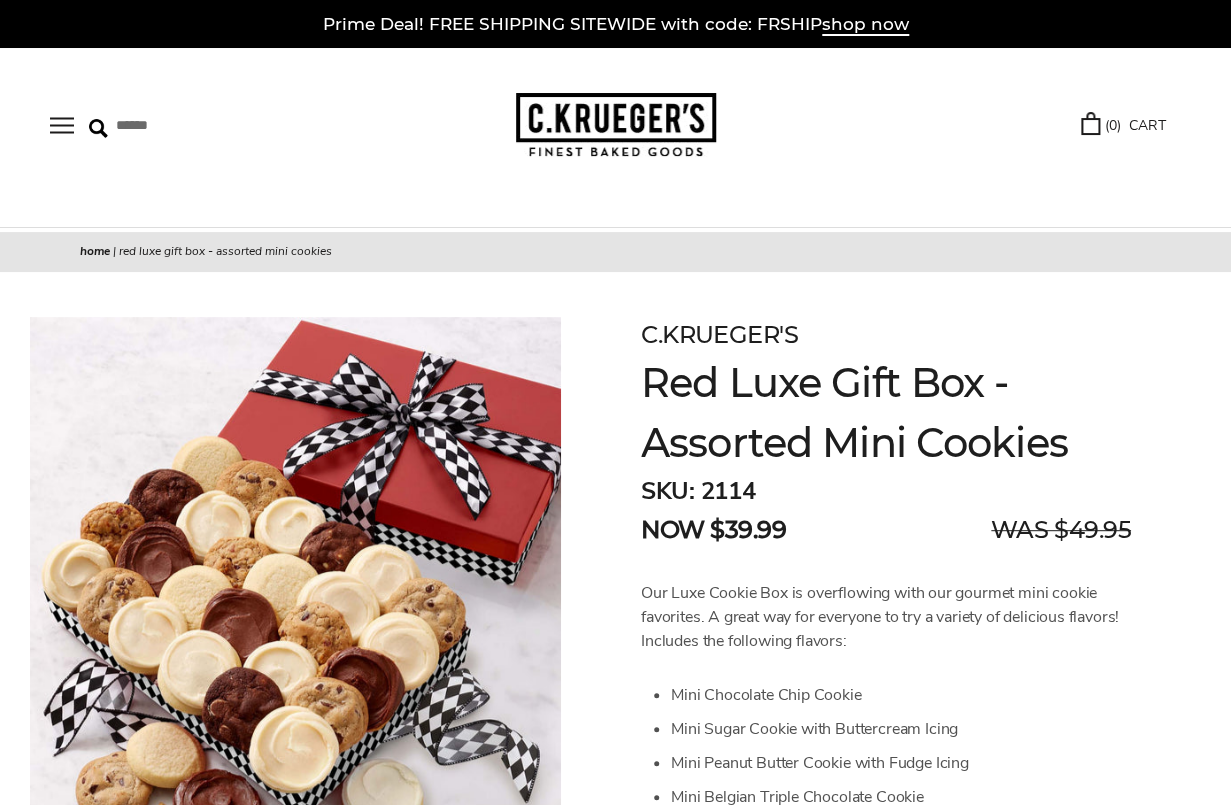 click on "Select Your Cookies" at bounding box center (0, 0) 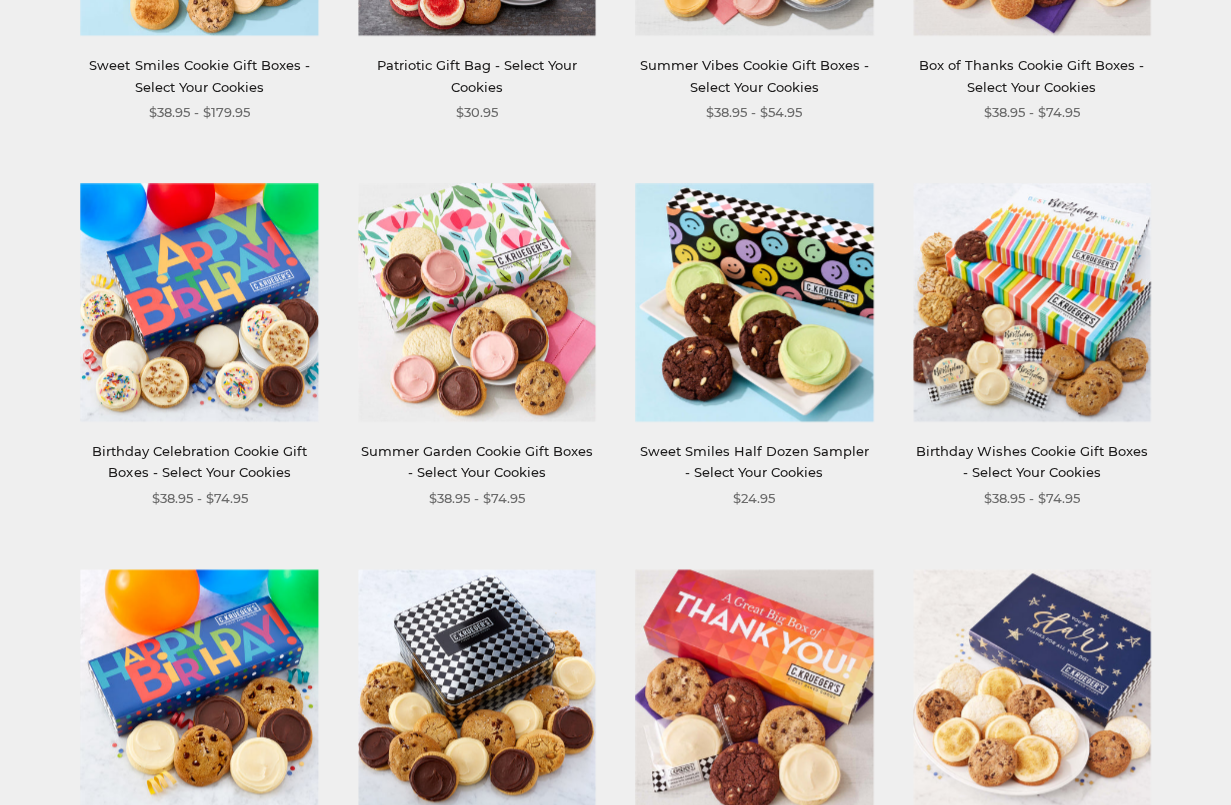 scroll, scrollTop: 647, scrollLeft: 0, axis: vertical 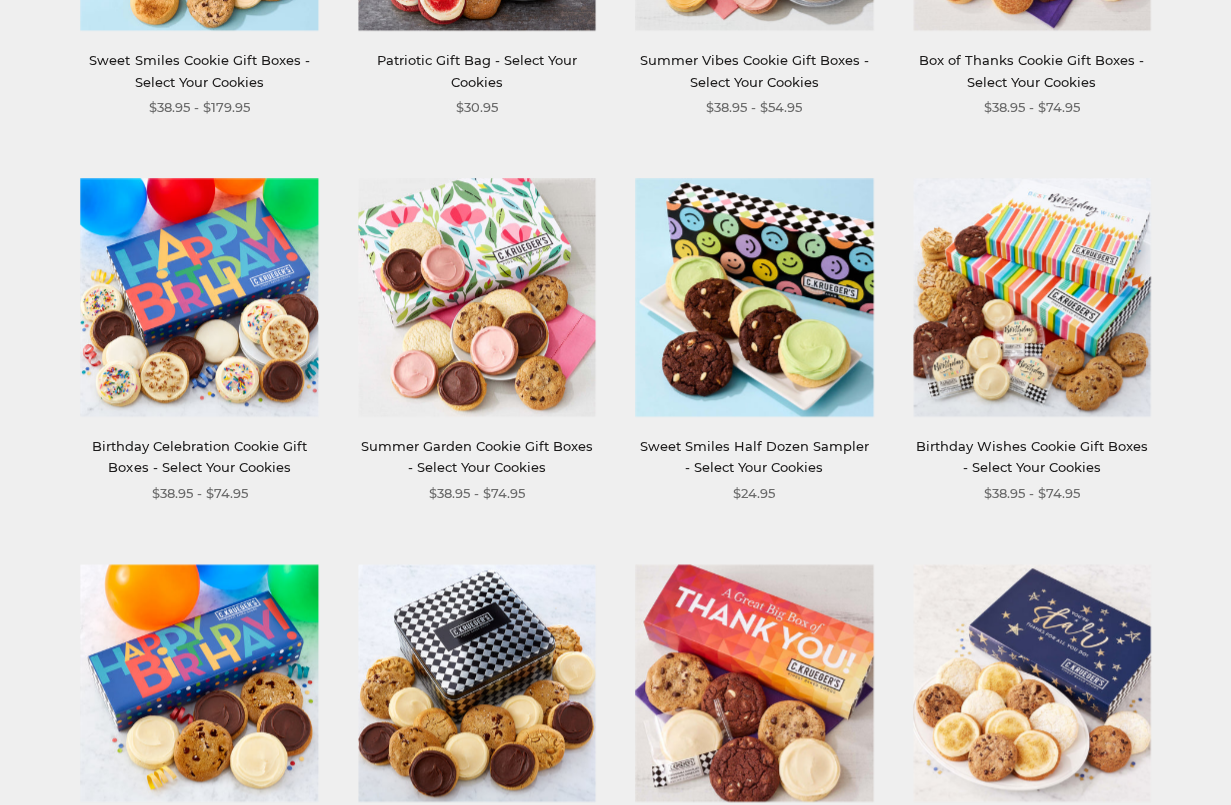 click on "Sweet Smiles Half Dozen Sampler - Select Your Cookies" at bounding box center [754, 456] 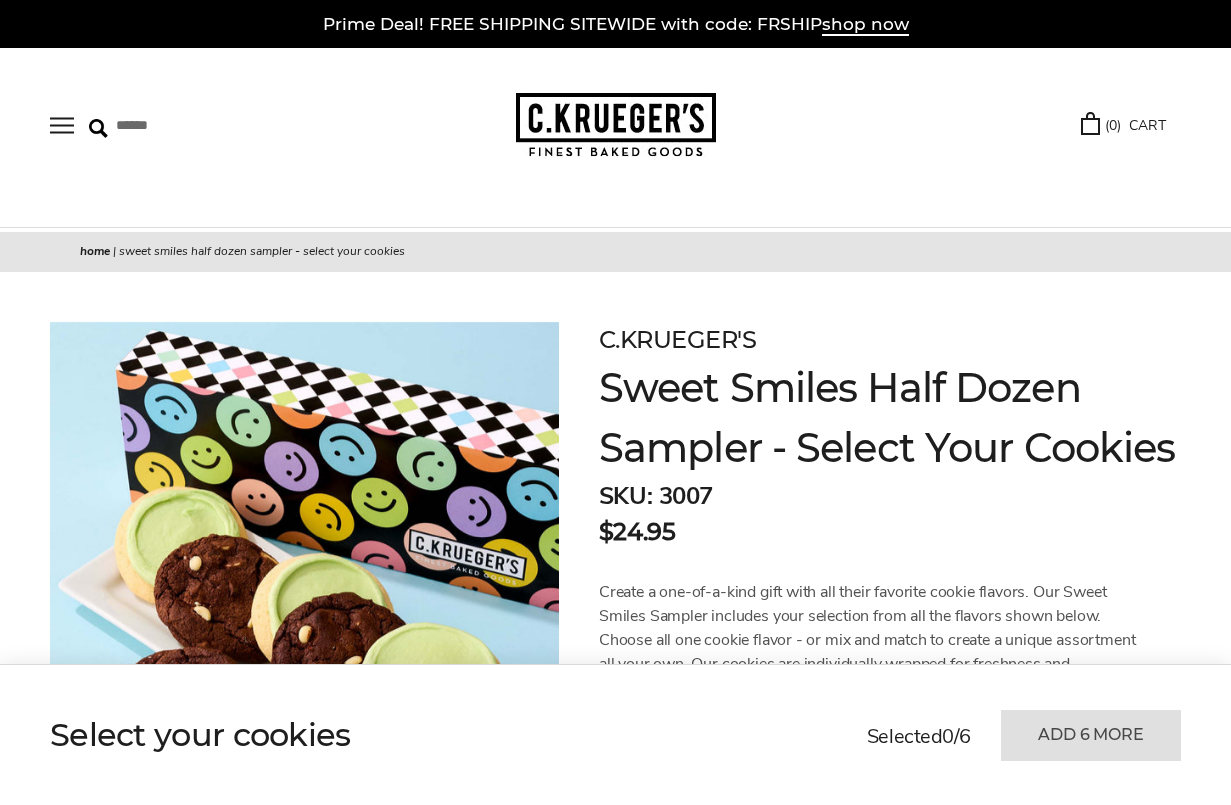 scroll, scrollTop: 0, scrollLeft: 0, axis: both 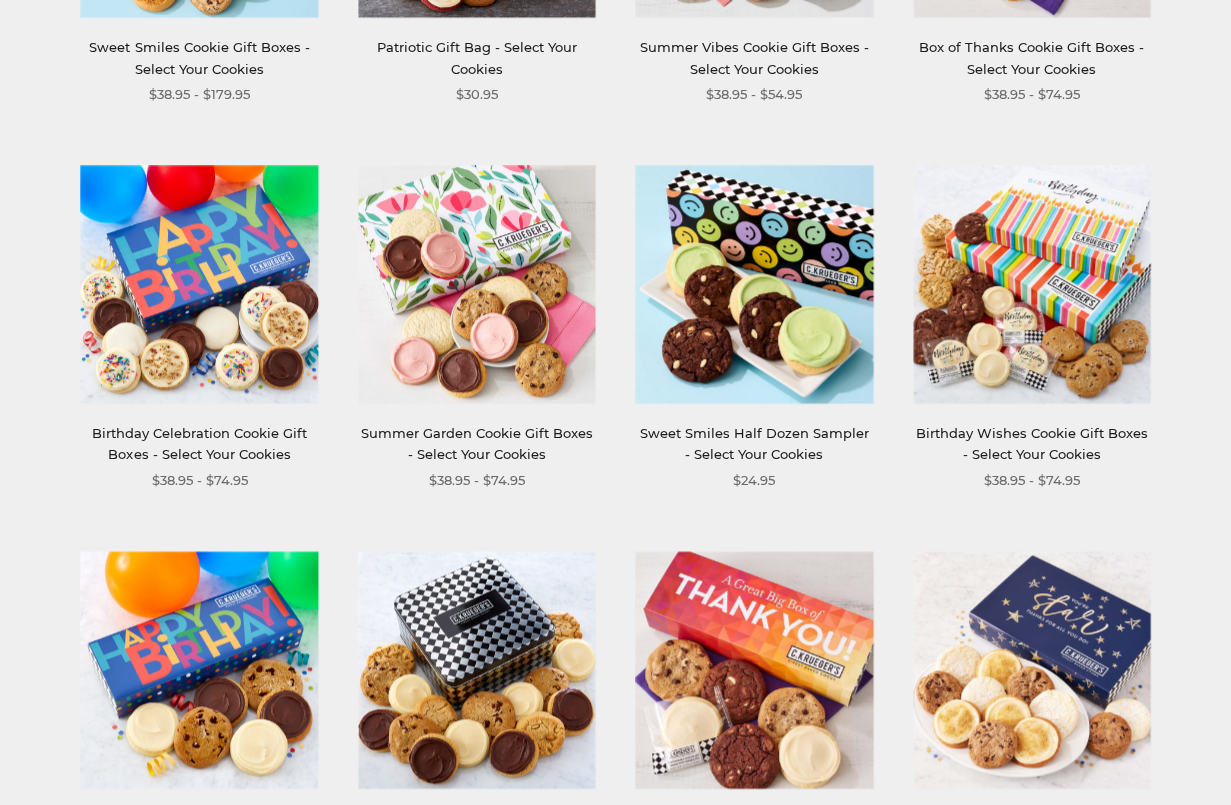 click at bounding box center (753, 283) 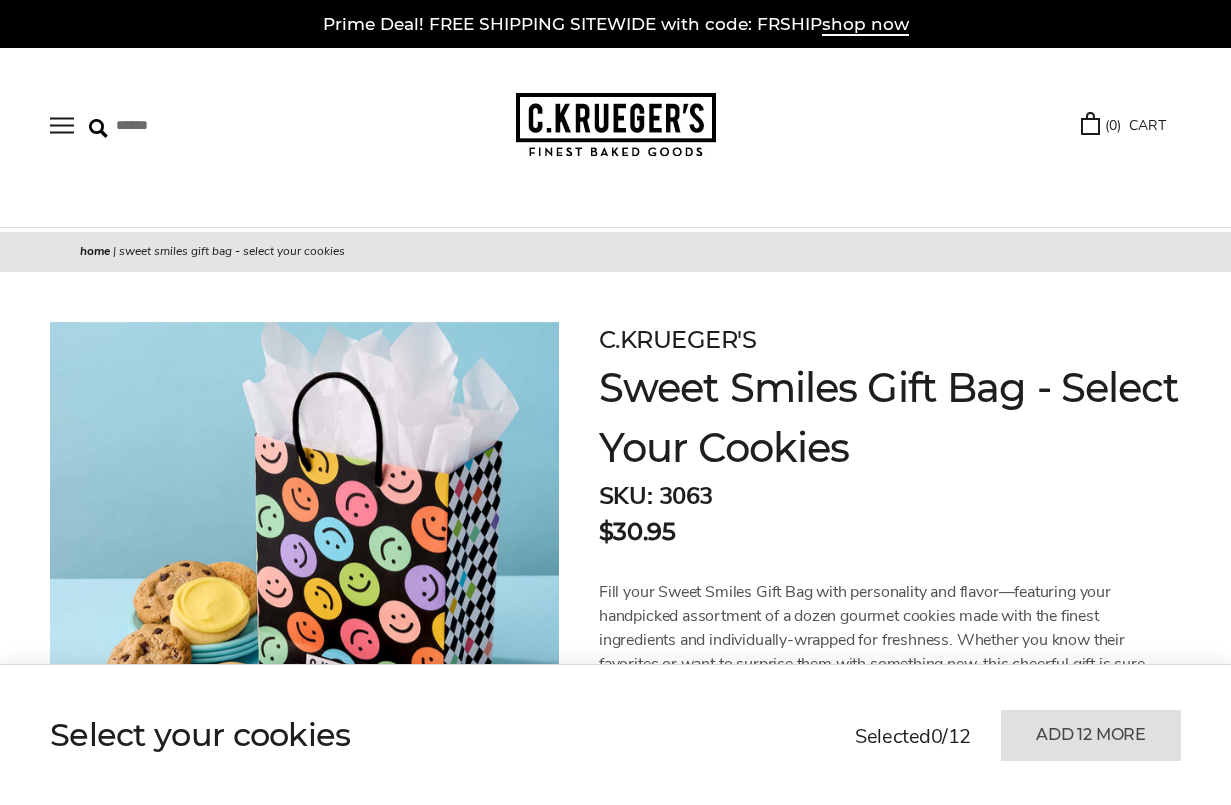 scroll, scrollTop: 0, scrollLeft: 0, axis: both 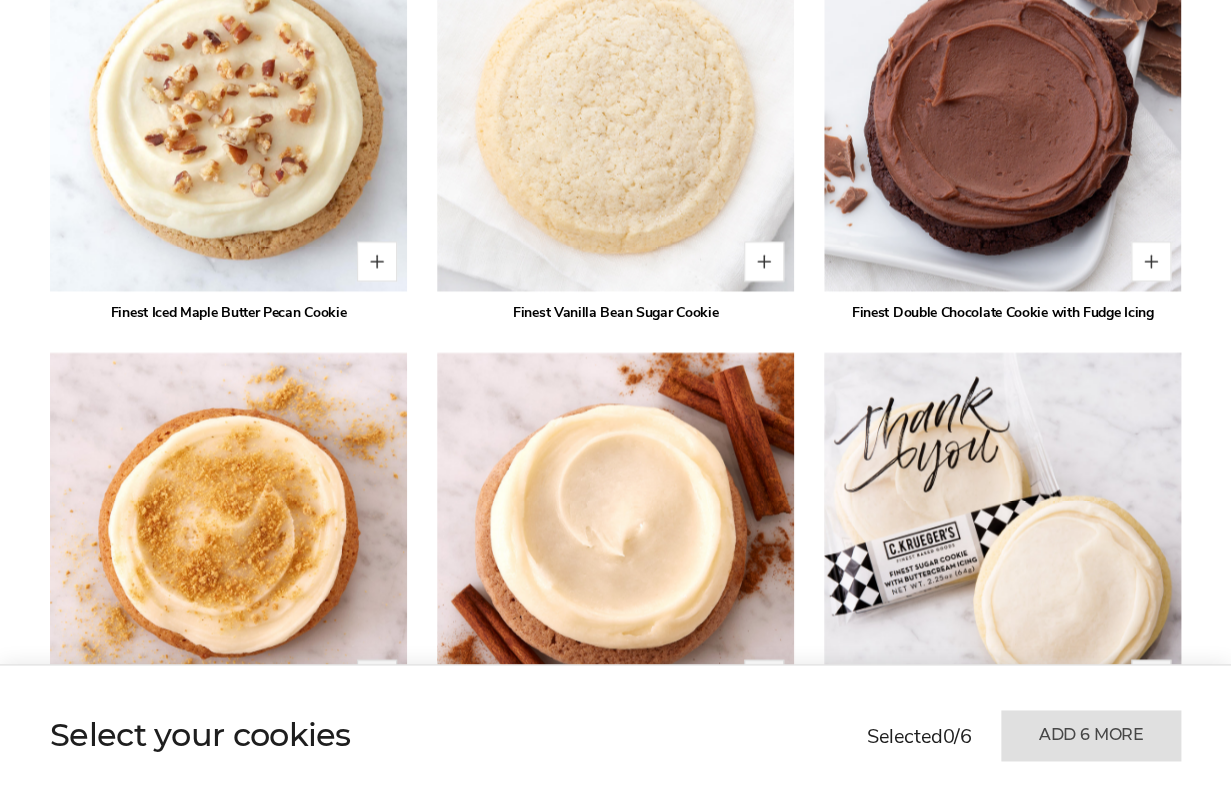 drag, startPoint x: 1237, startPoint y: 300, endPoint x: 1137, endPoint y: 594, distance: 310.54147 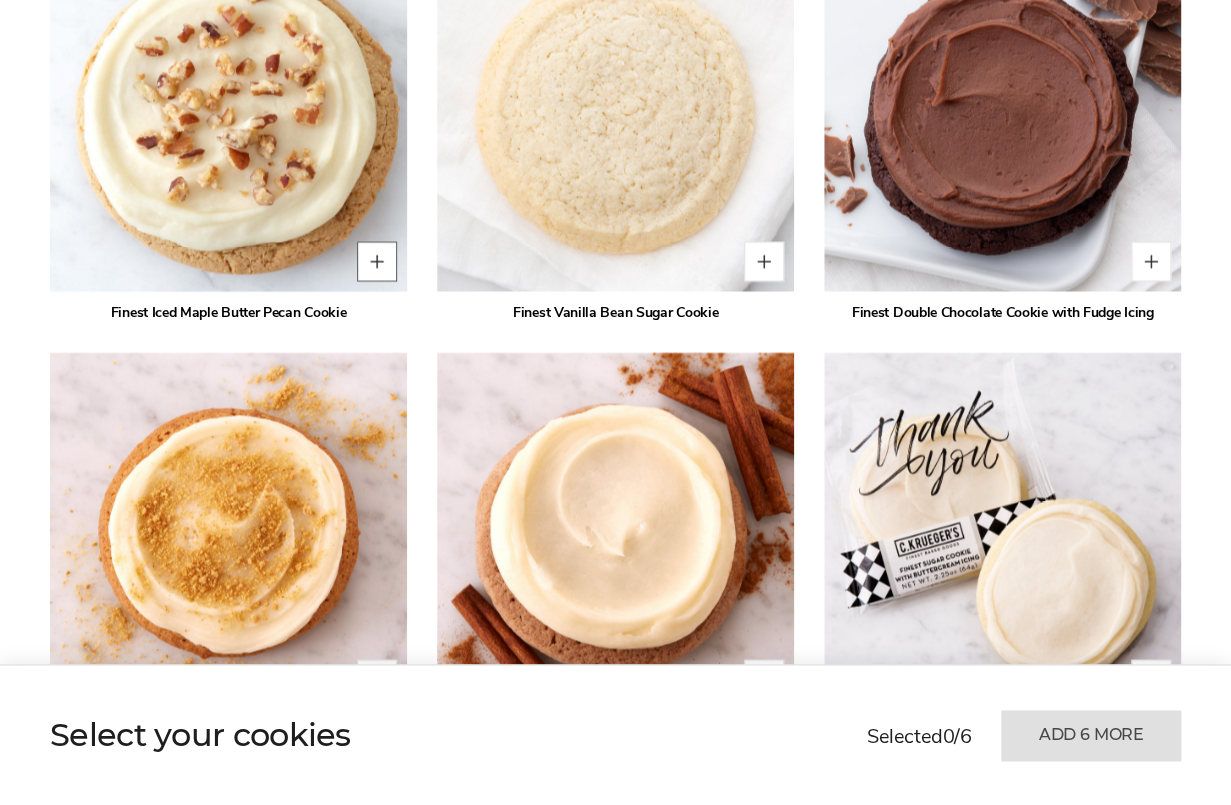 click at bounding box center (377, 261) 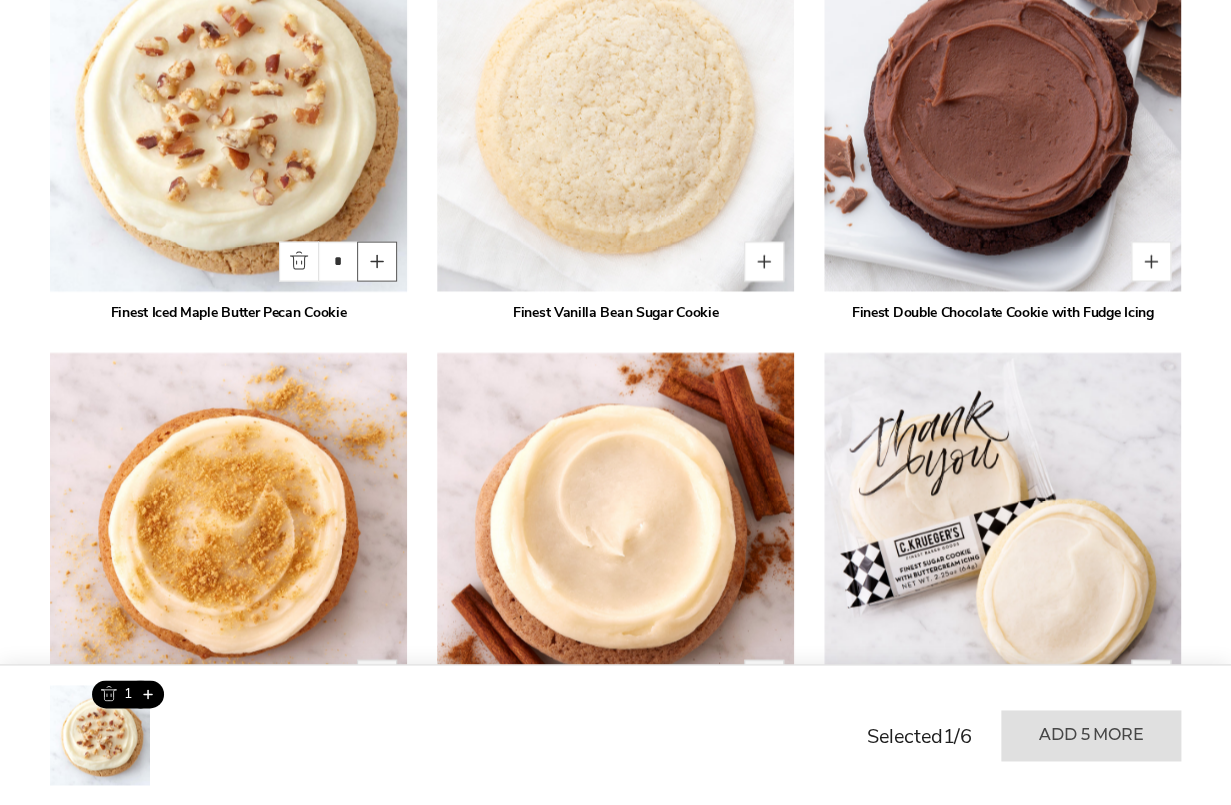 click at bounding box center [377, 261] 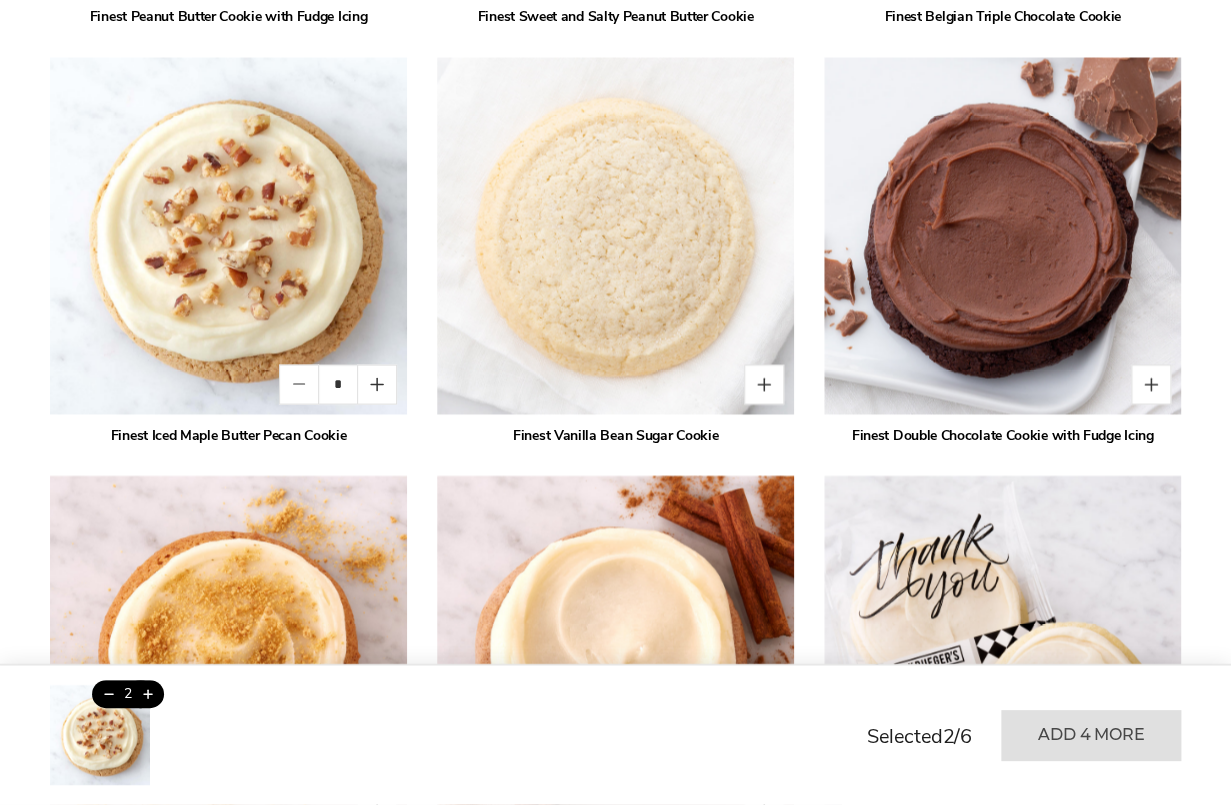 scroll, scrollTop: 4226, scrollLeft: 0, axis: vertical 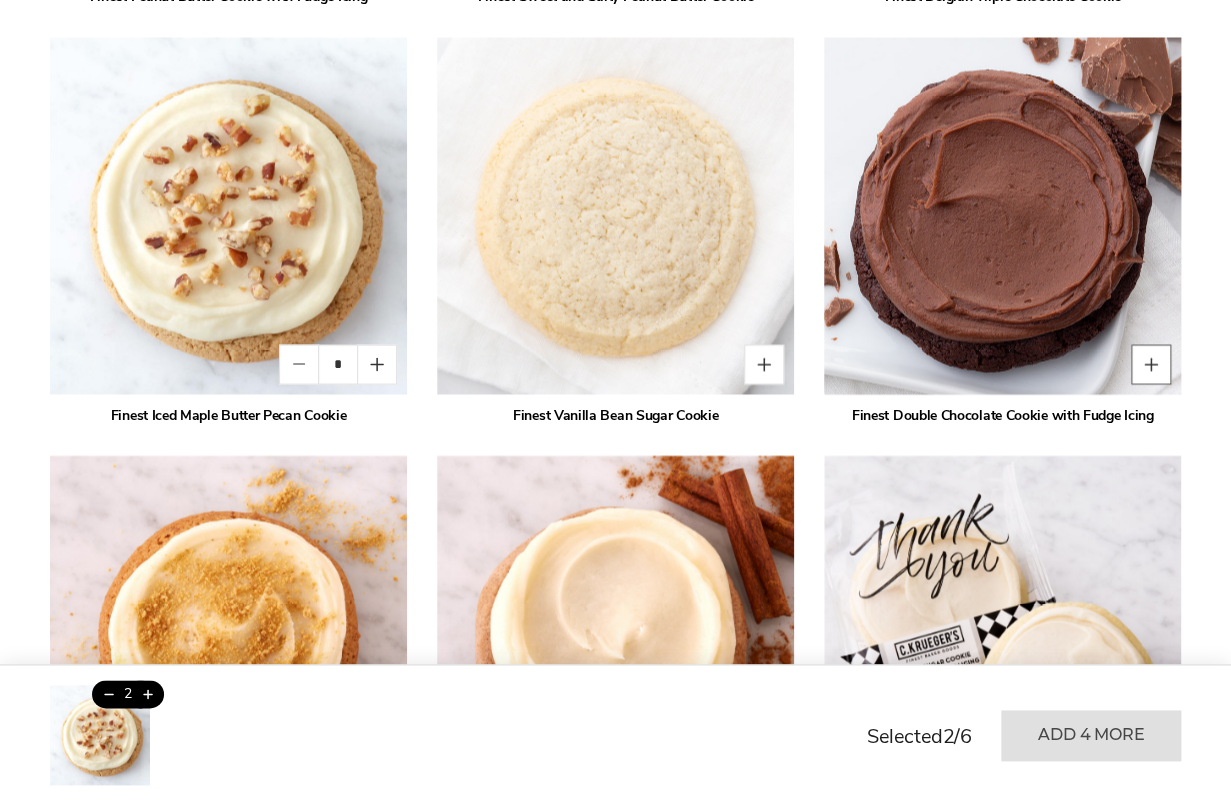 click at bounding box center [1151, 364] 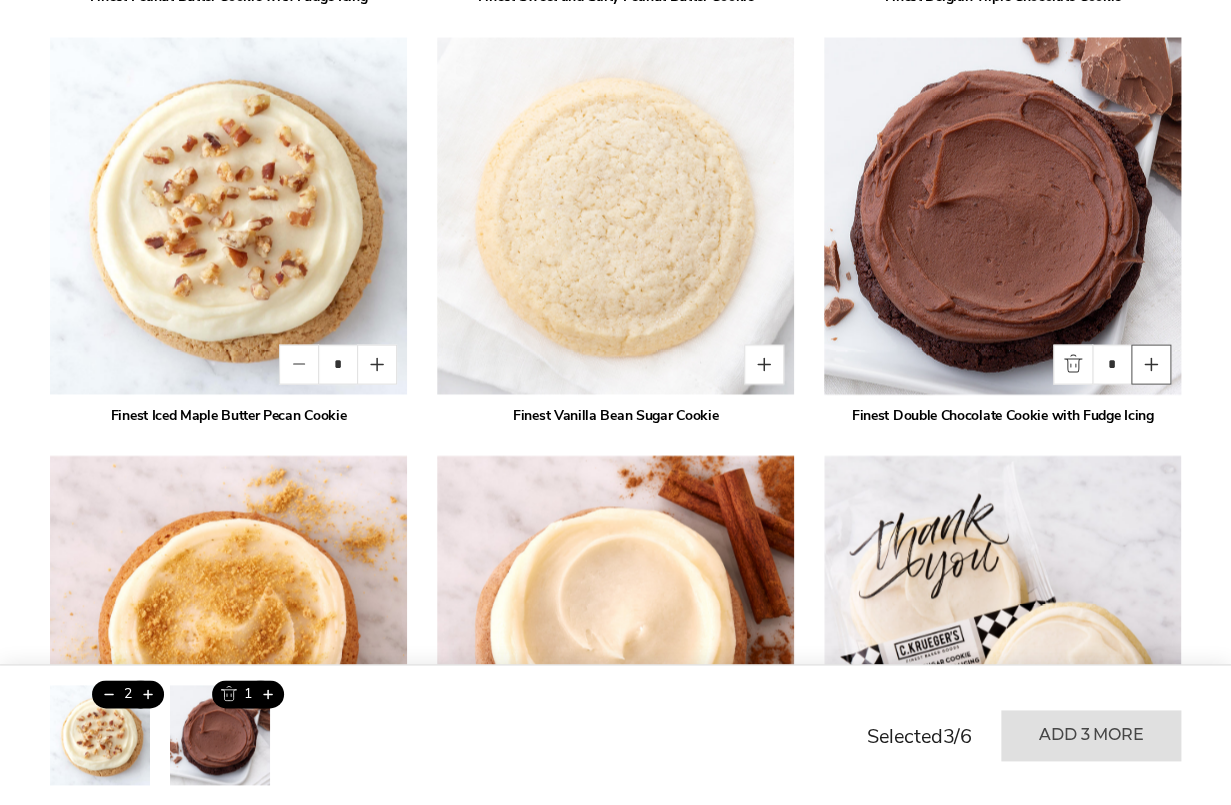 click at bounding box center (1151, 364) 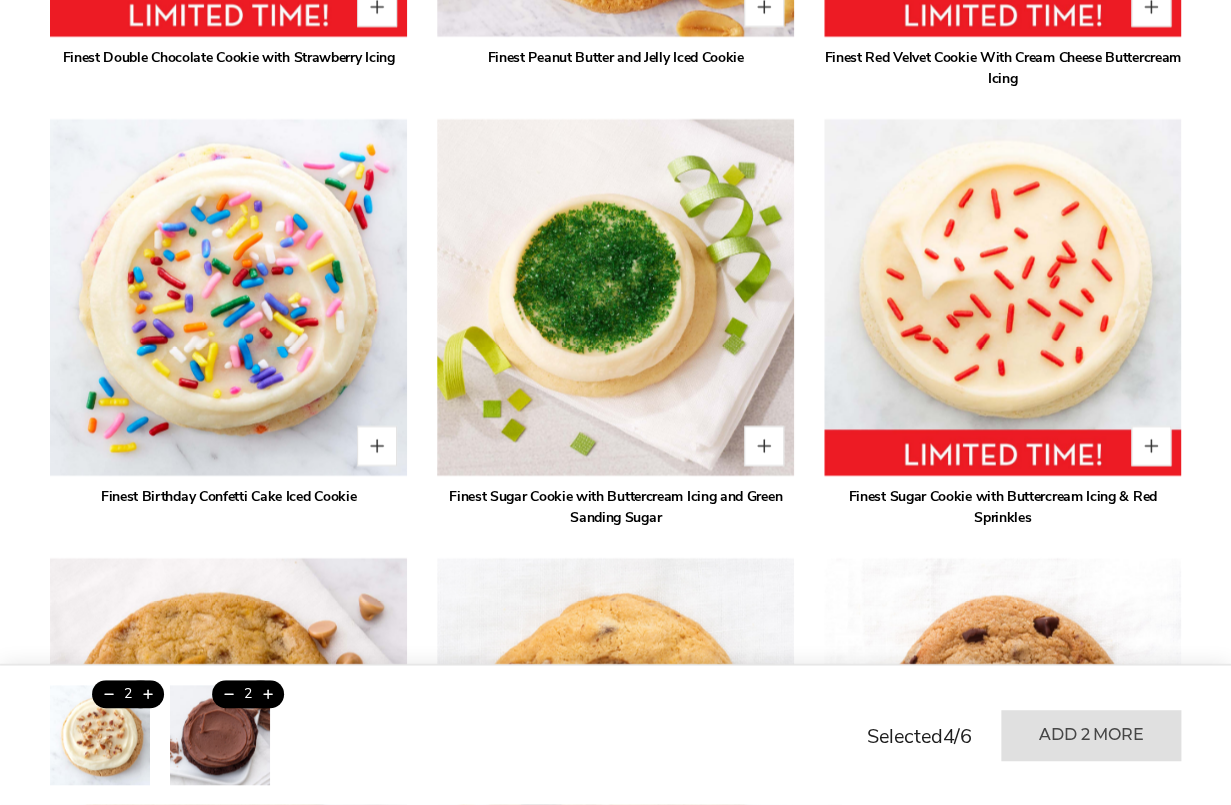scroll, scrollTop: 2461, scrollLeft: 0, axis: vertical 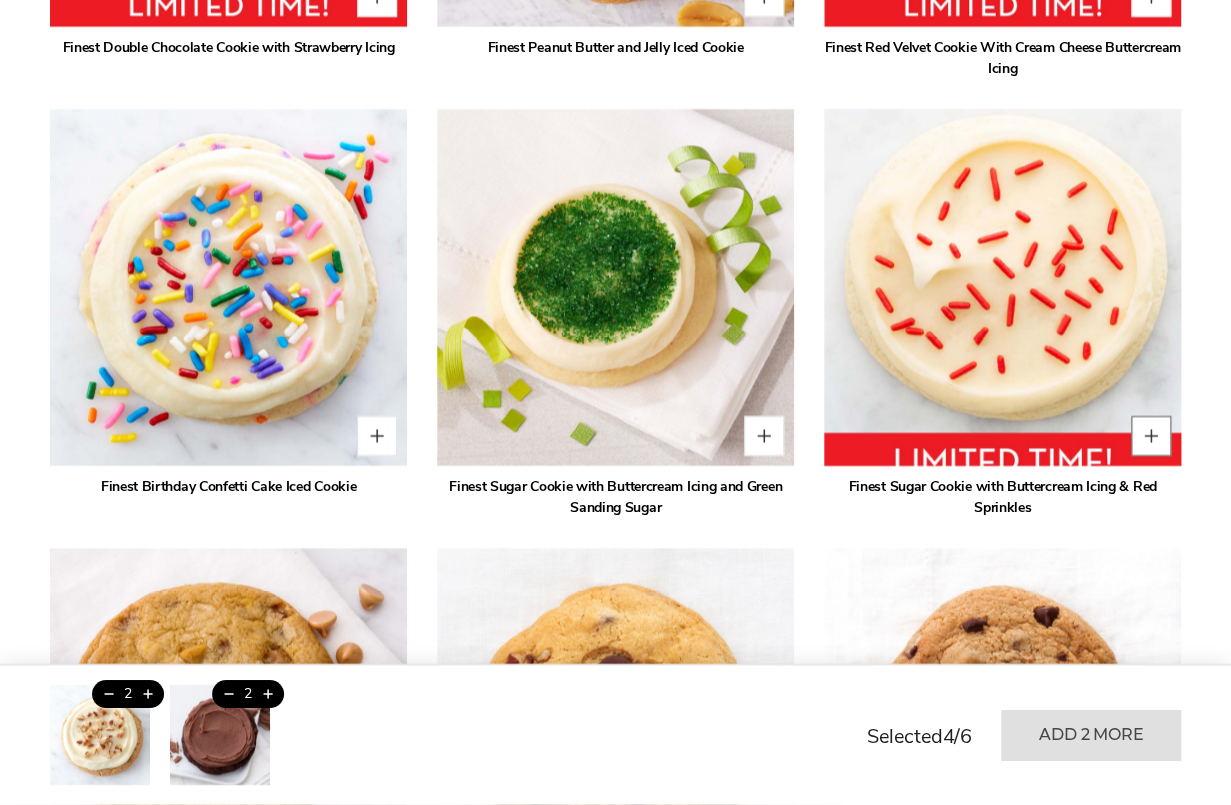 click at bounding box center (1151, 436) 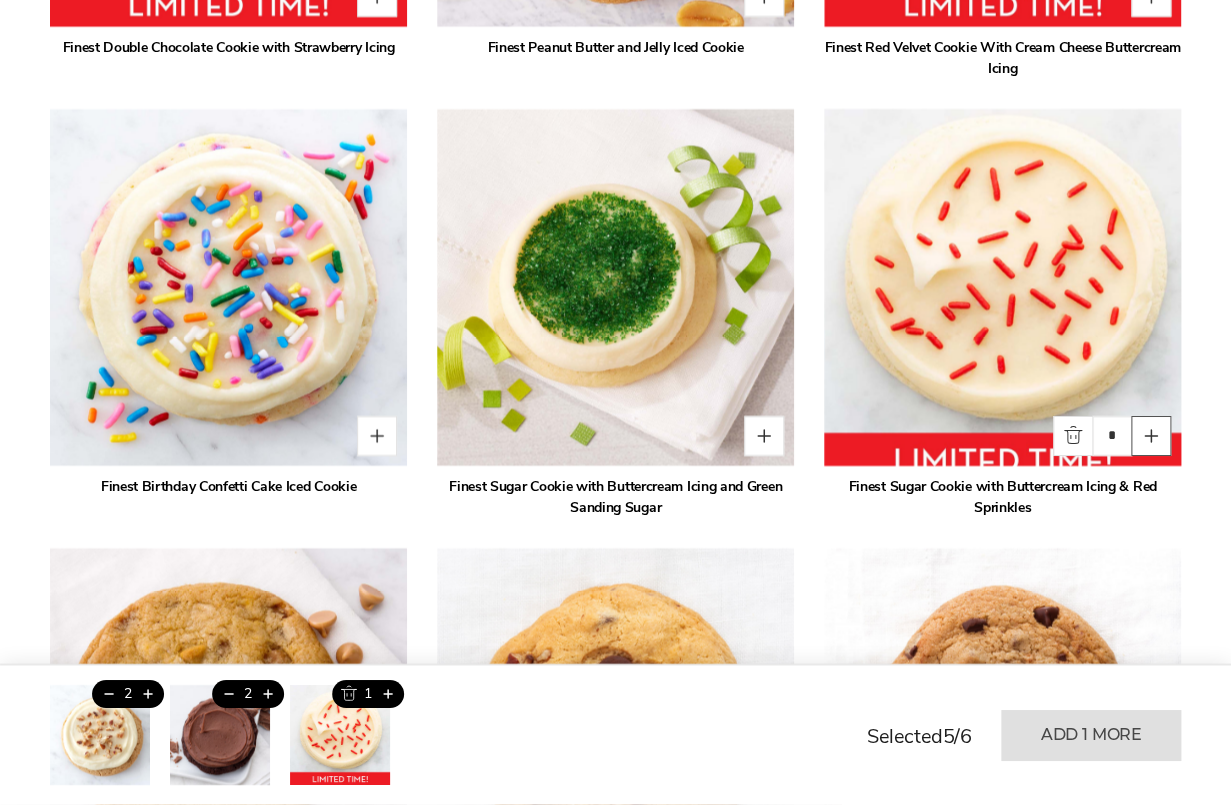 click at bounding box center [1151, 436] 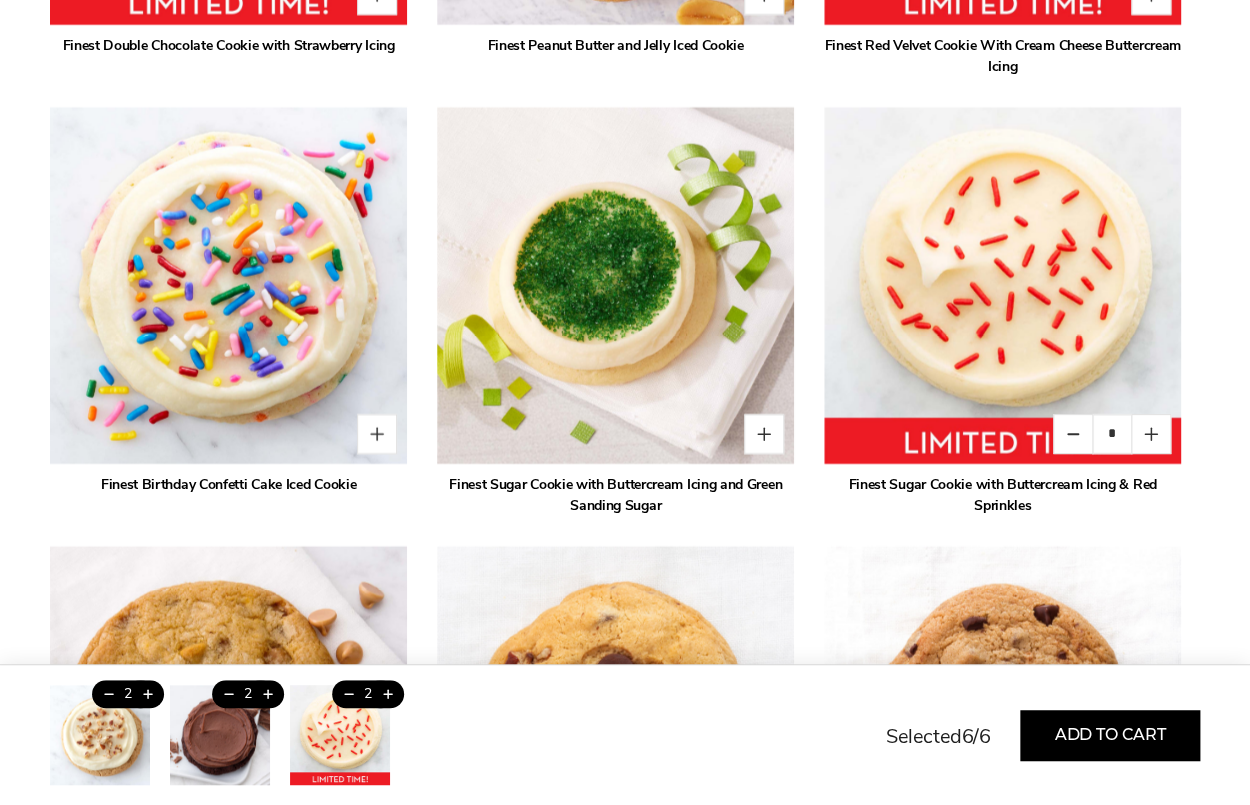 scroll, scrollTop: 2461, scrollLeft: 0, axis: vertical 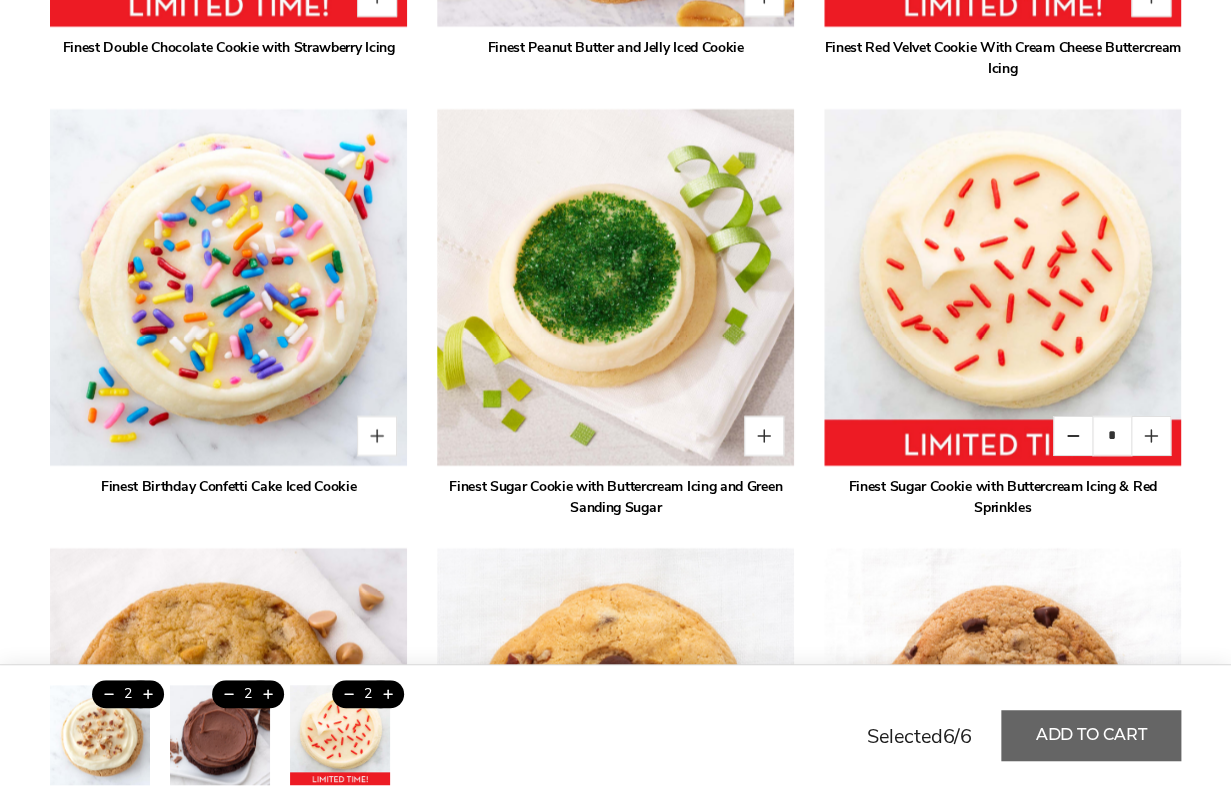 click on "Add to cart" at bounding box center (1091, 735) 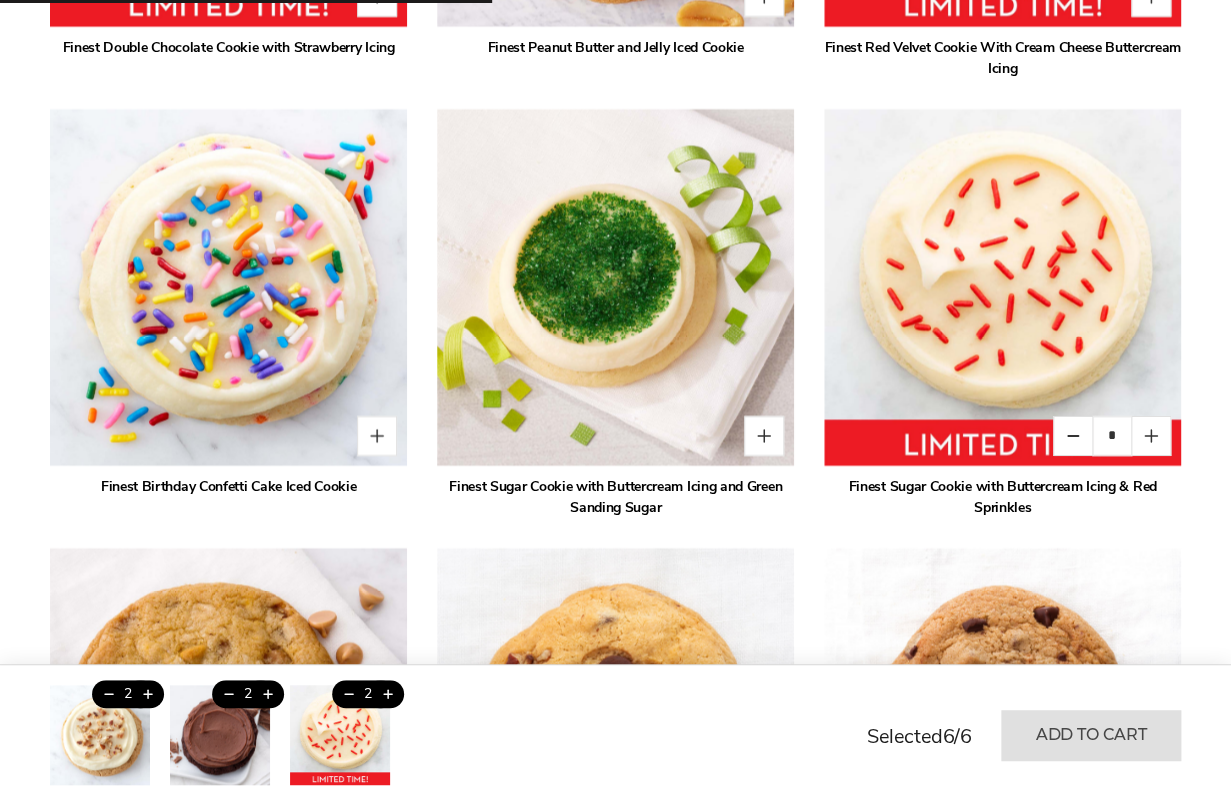 type on "*" 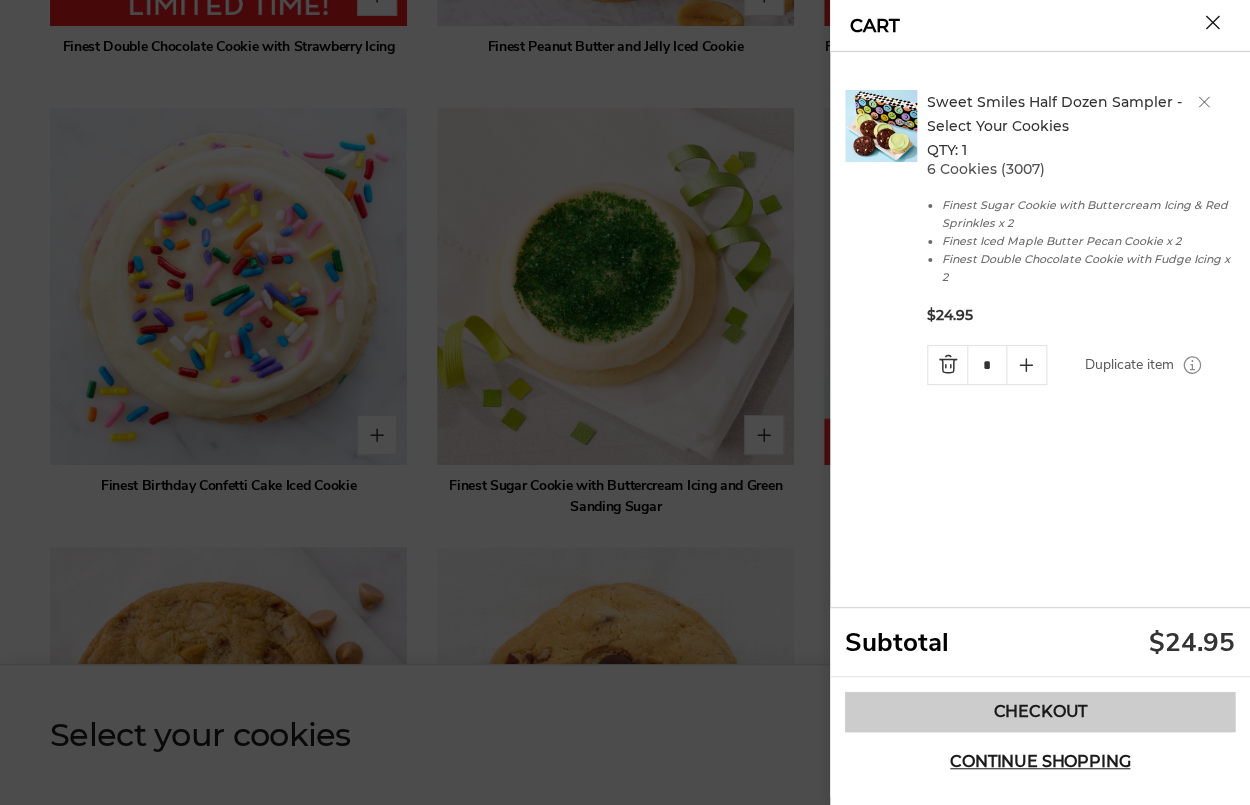 click on "Checkout" at bounding box center [1040, 712] 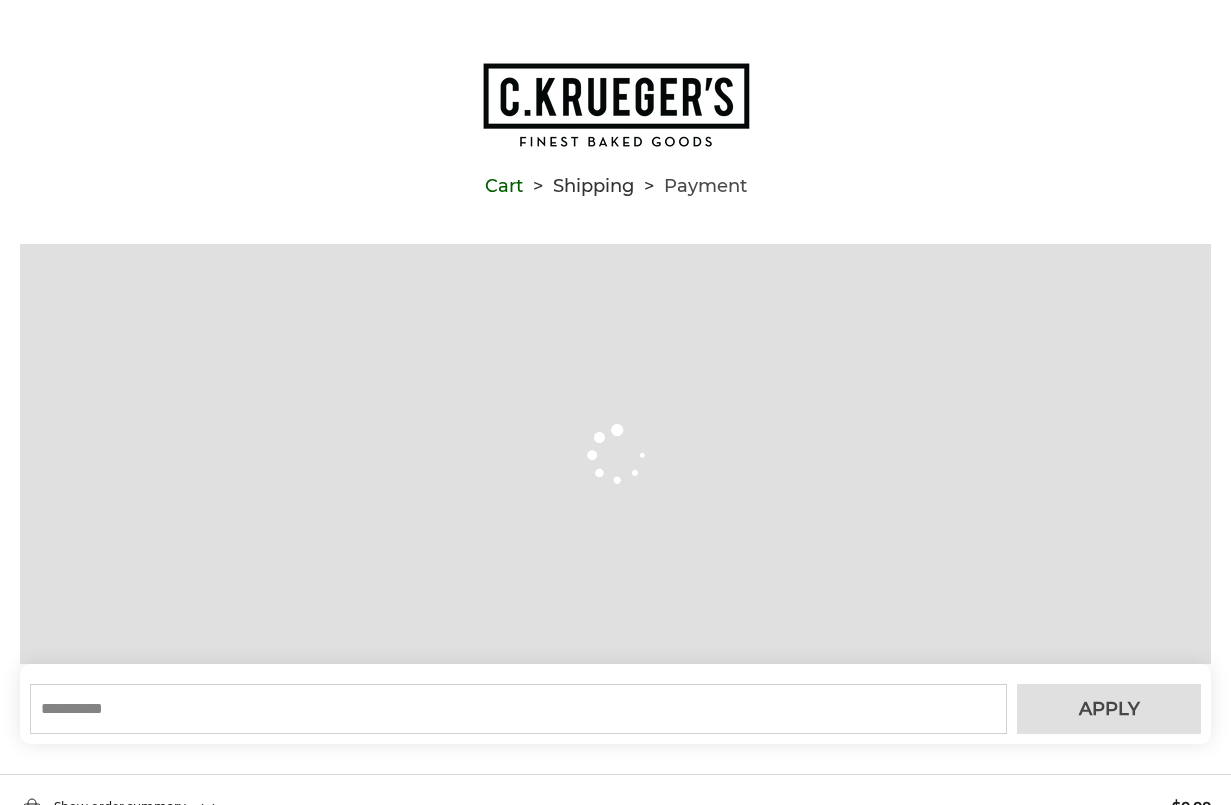 scroll, scrollTop: 0, scrollLeft: 0, axis: both 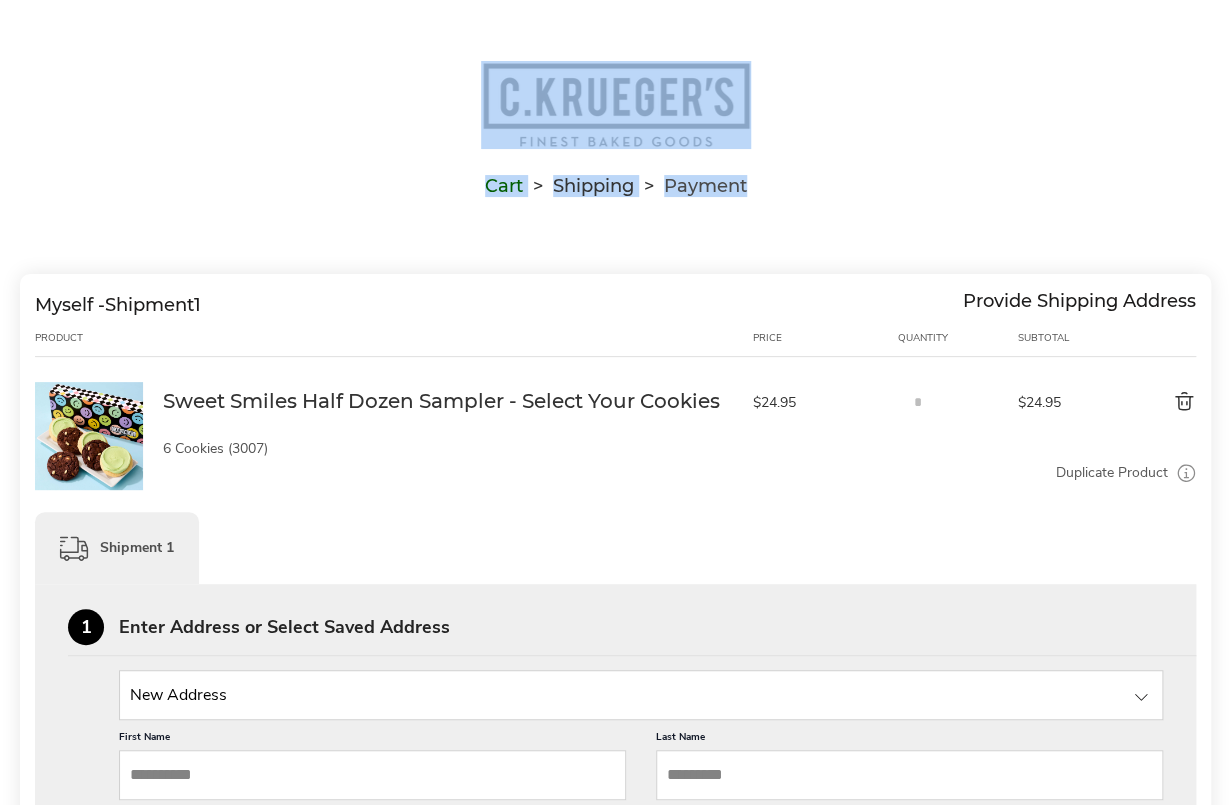 drag, startPoint x: 1223, startPoint y: 94, endPoint x: 1216, endPoint y: 208, distance: 114.21471 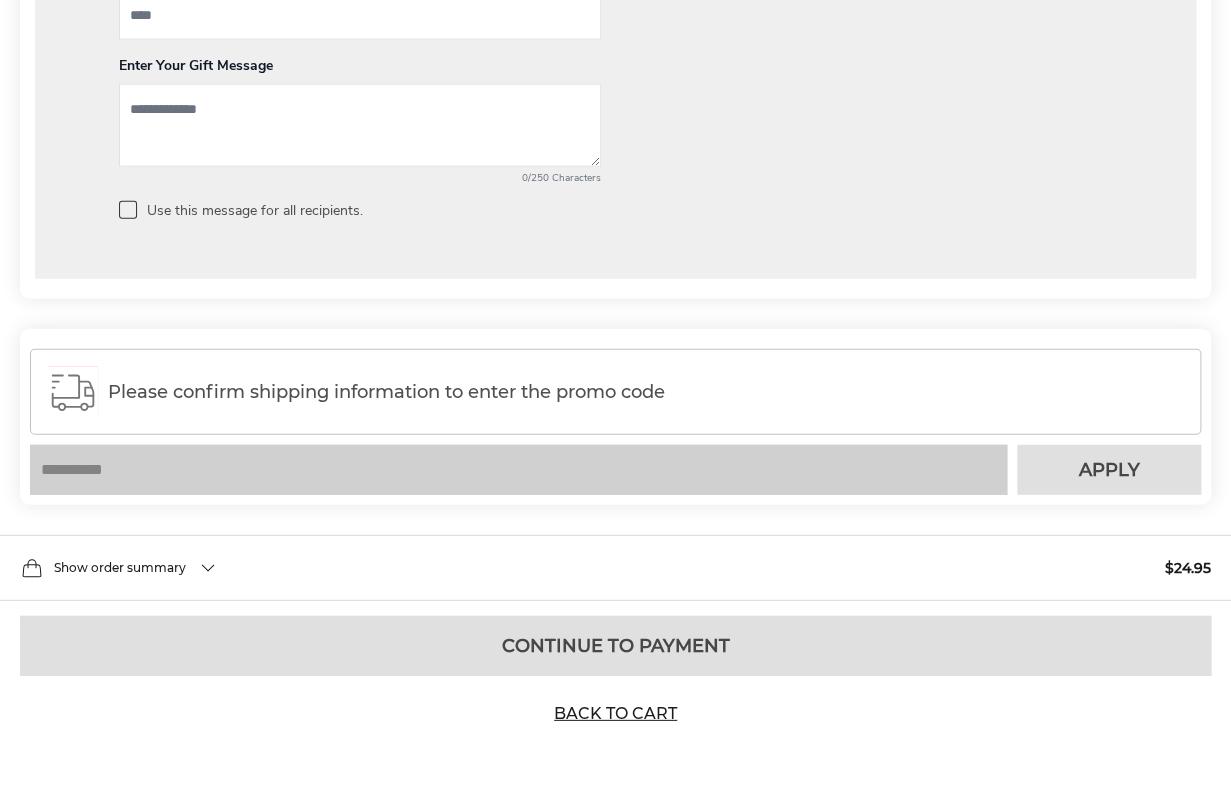 scroll, scrollTop: 1744, scrollLeft: 0, axis: vertical 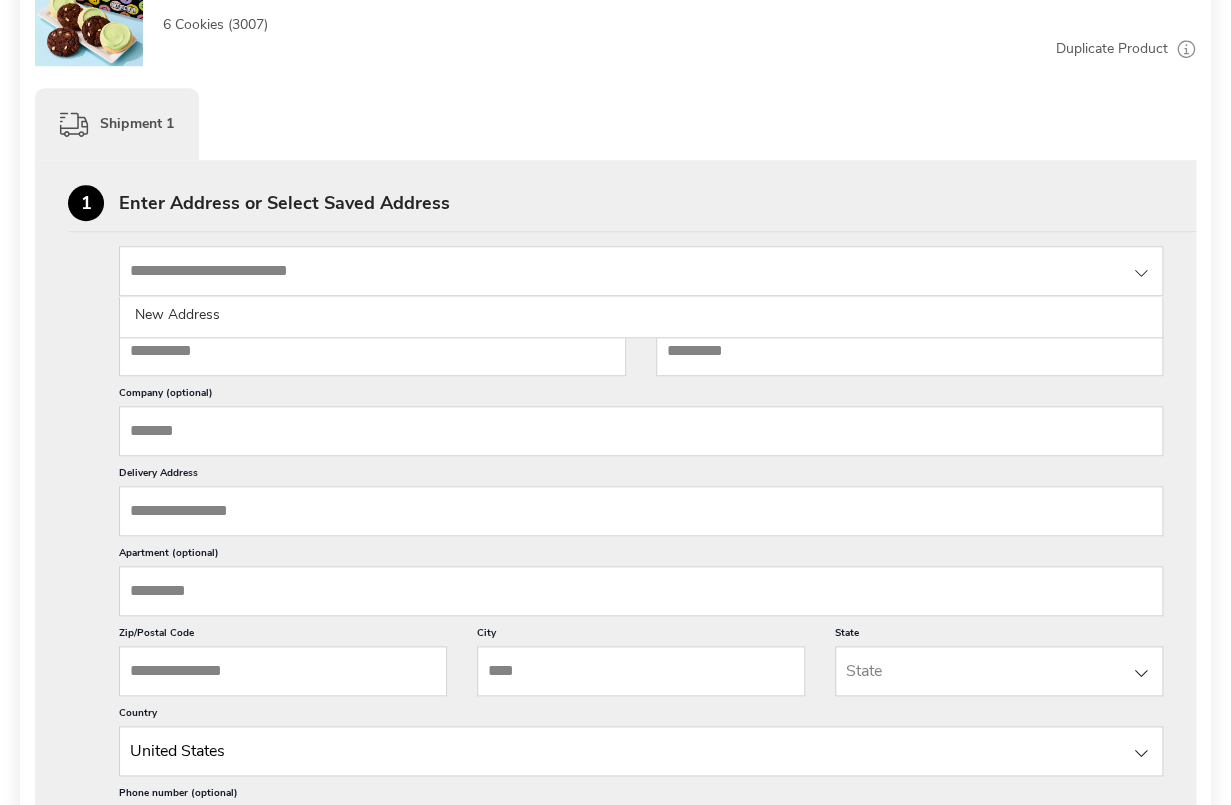 click at bounding box center (641, 271) 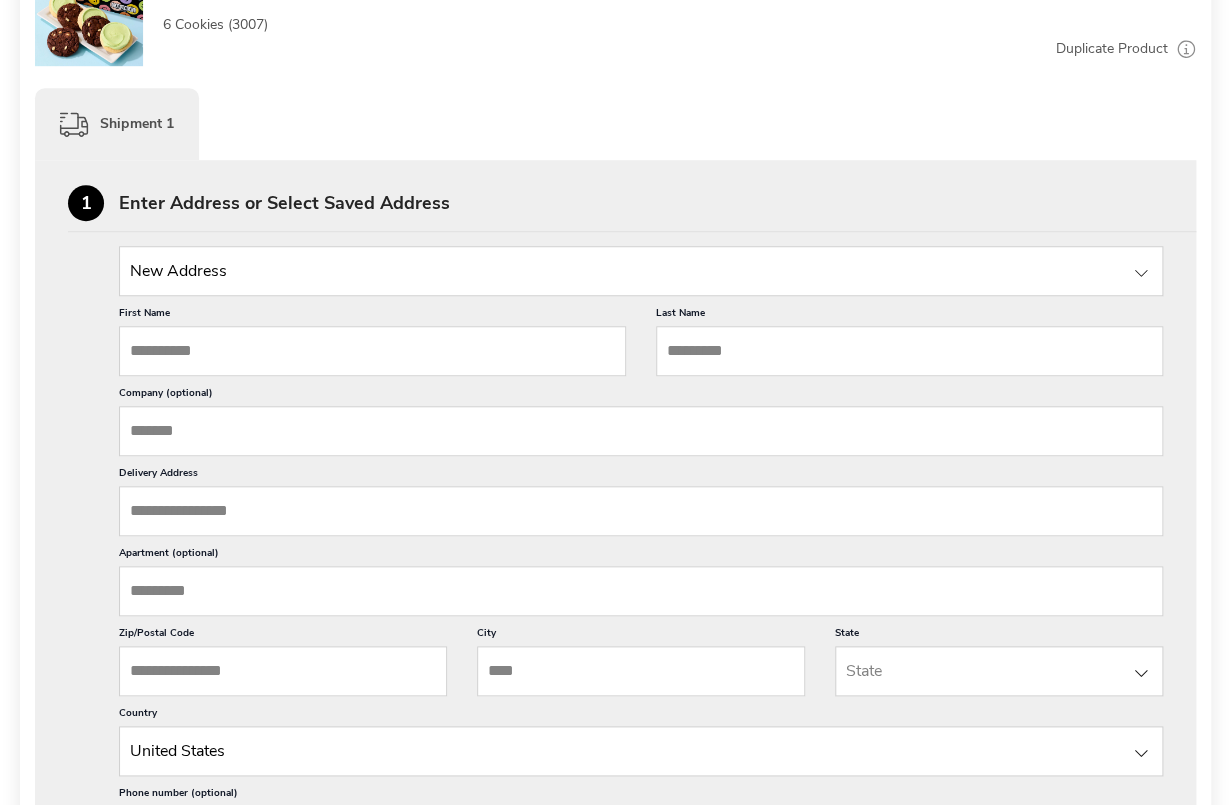 click on "First Name" at bounding box center [372, 351] 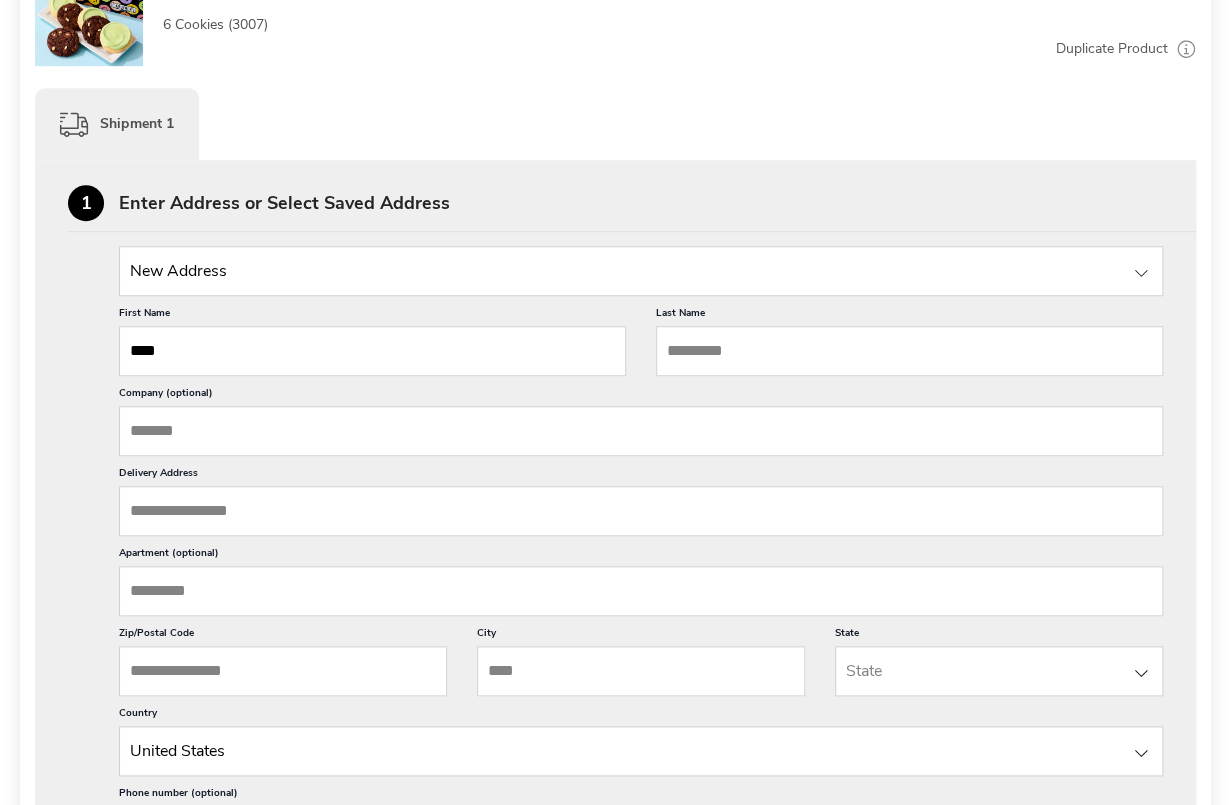 type on "****" 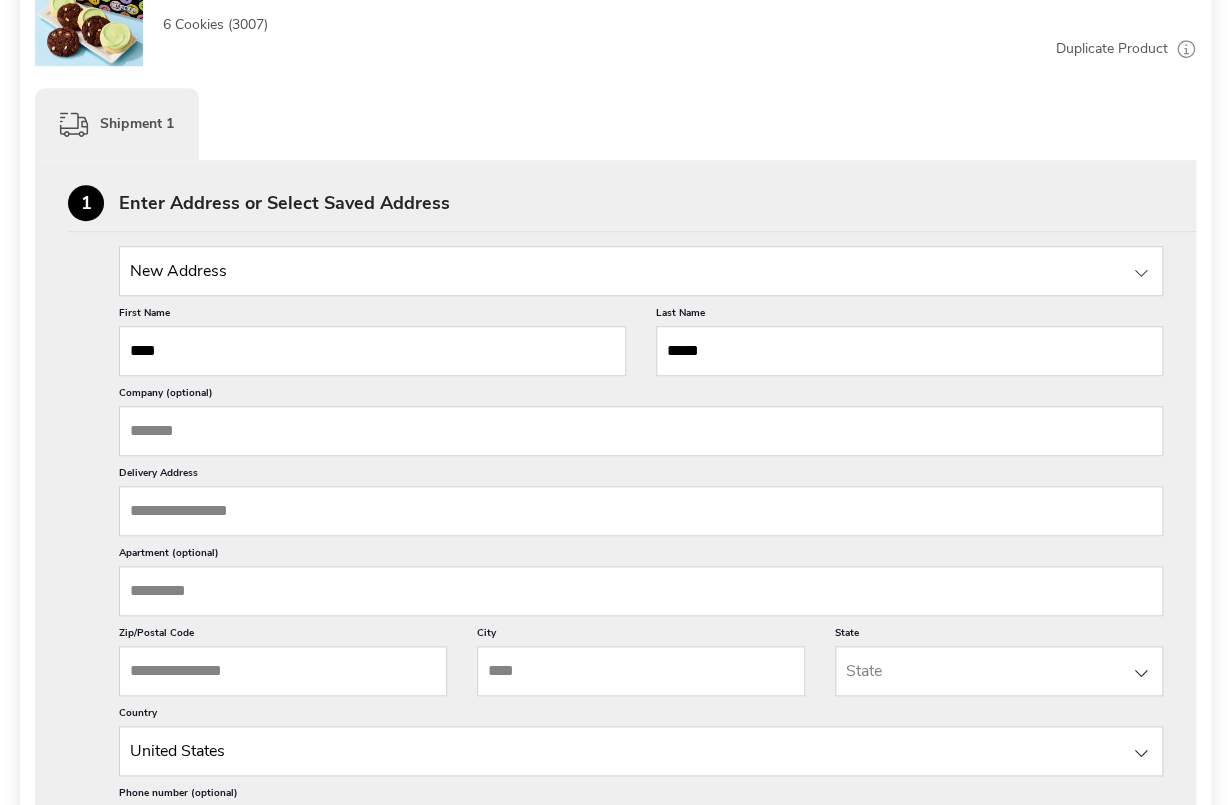 type on "*****" 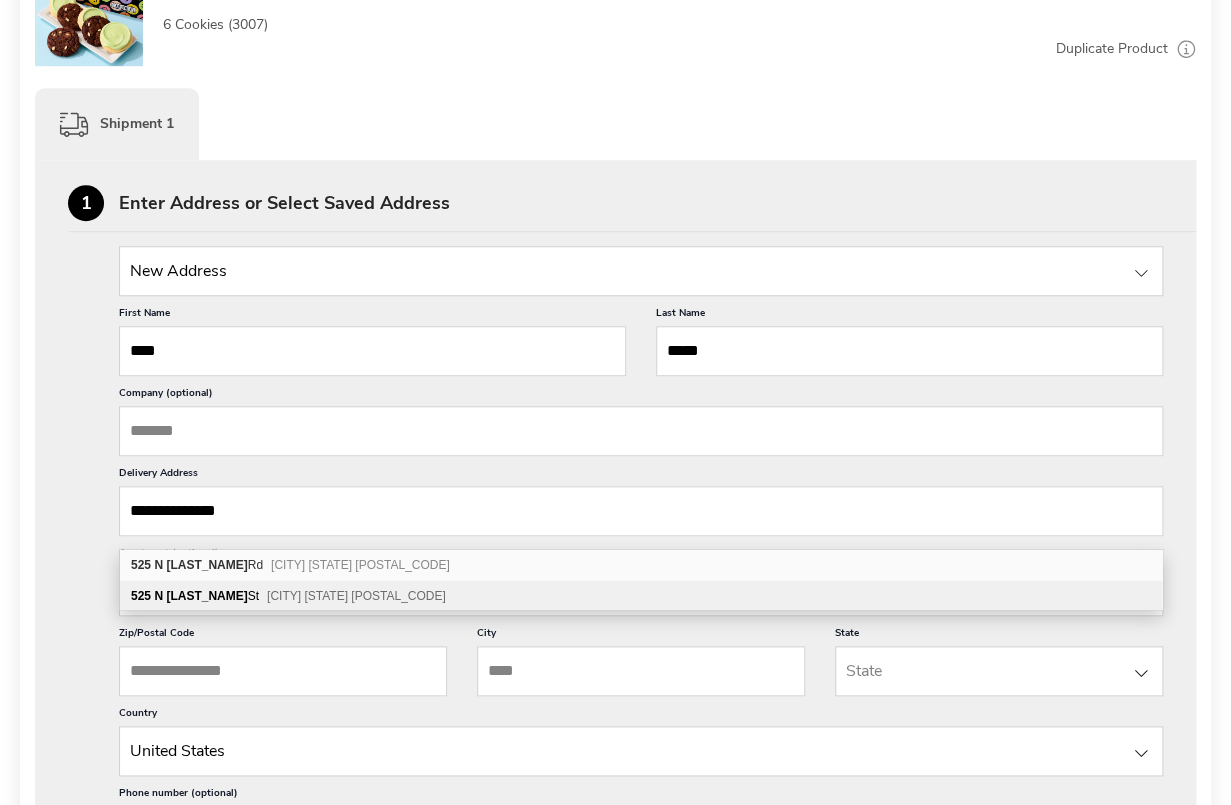 click on "[LAST_NAME]" at bounding box center (206, 596) 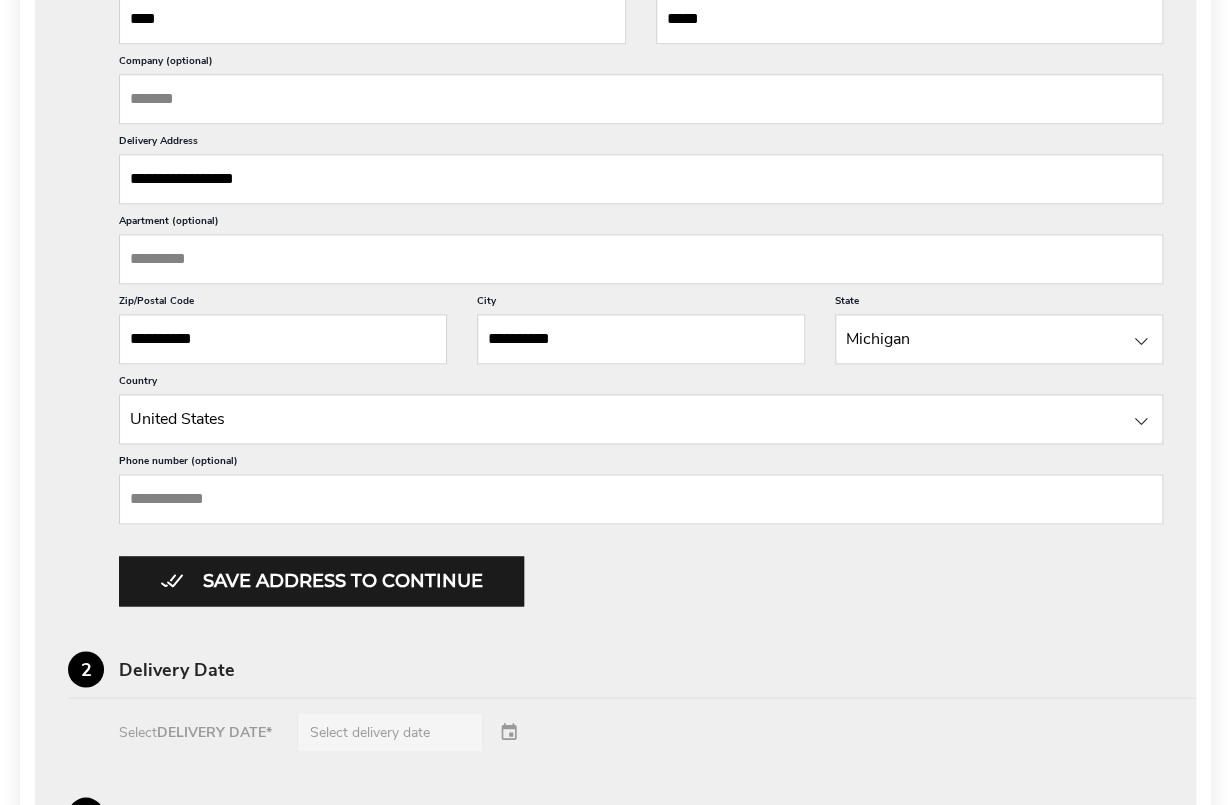 scroll, scrollTop: 765, scrollLeft: 0, axis: vertical 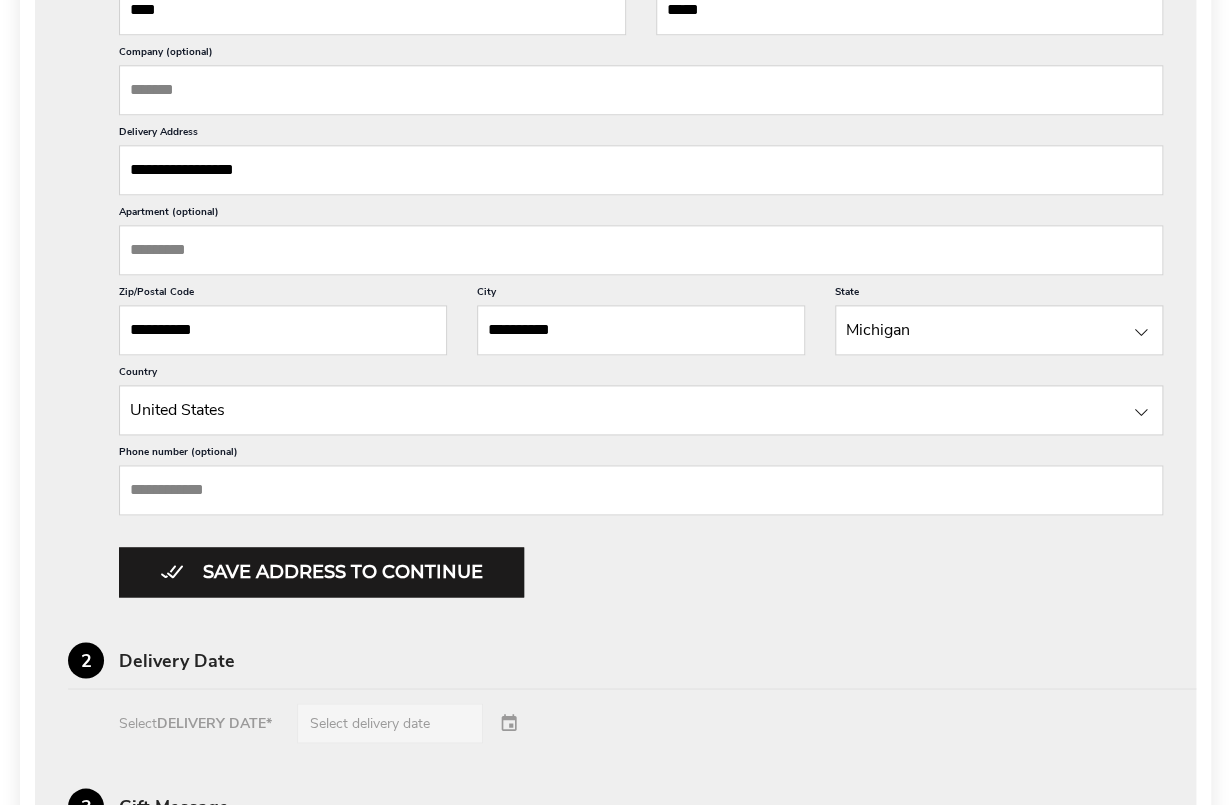 click on "Phone number (optional)" at bounding box center (641, 490) 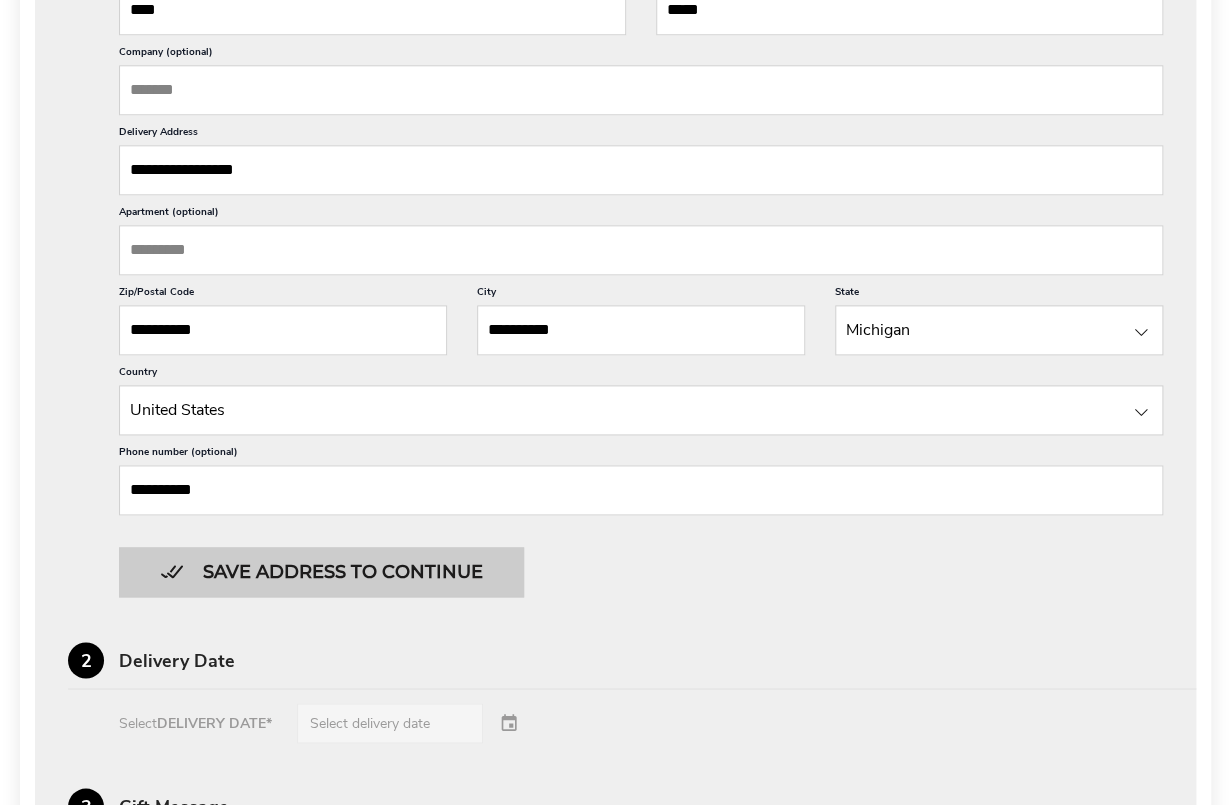 type on "**********" 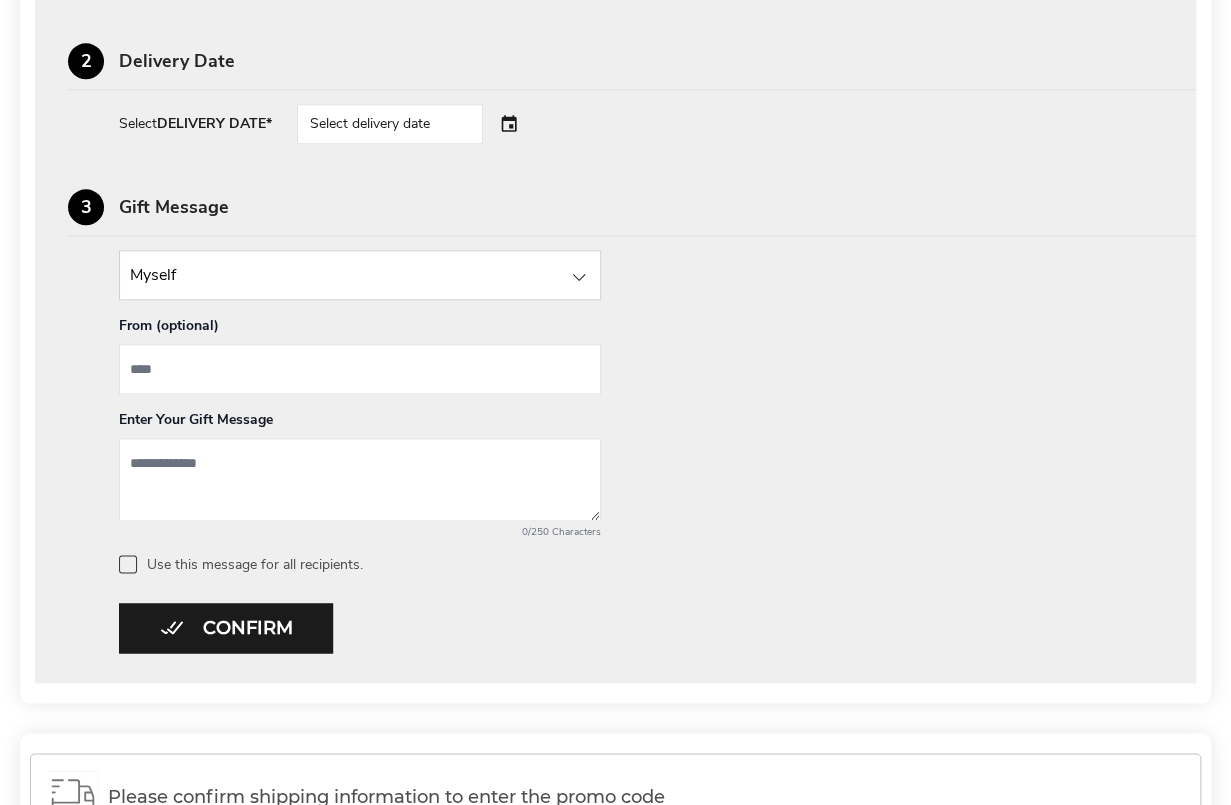 click on "Select delivery date" at bounding box center (390, 124) 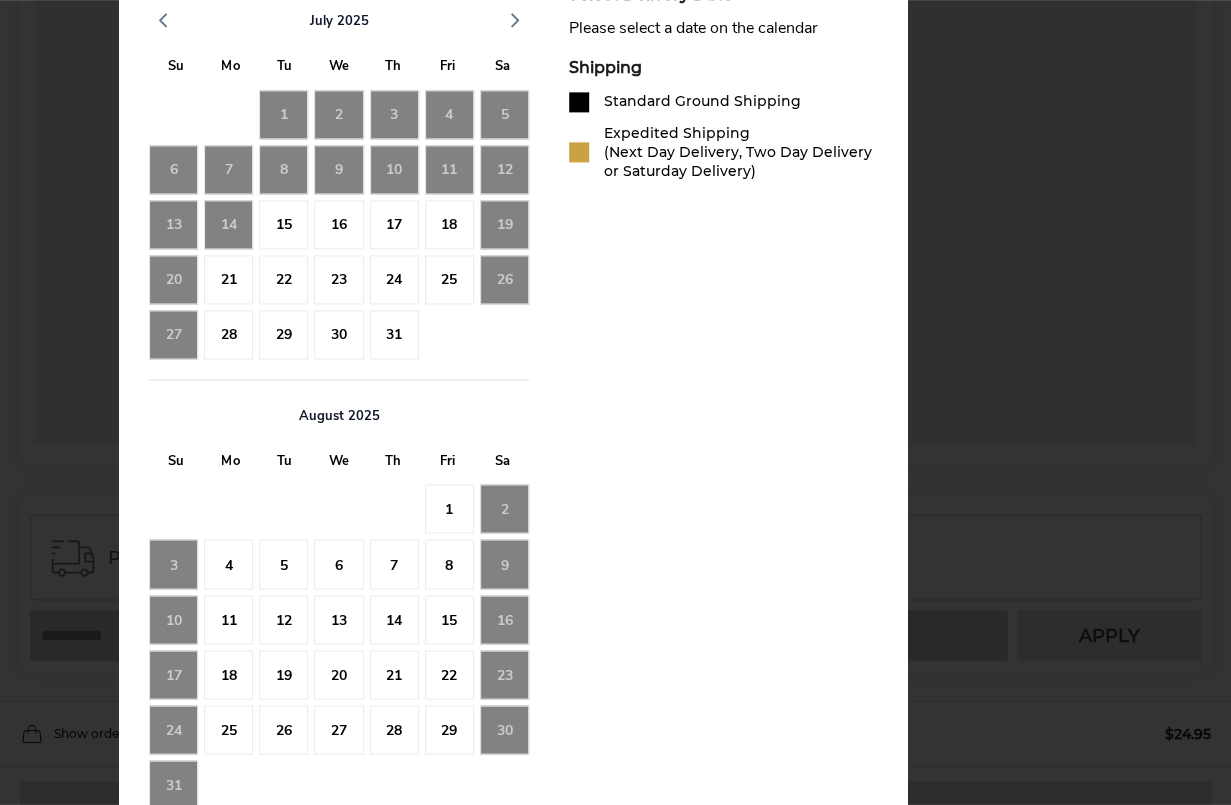 scroll, scrollTop: 1011, scrollLeft: 0, axis: vertical 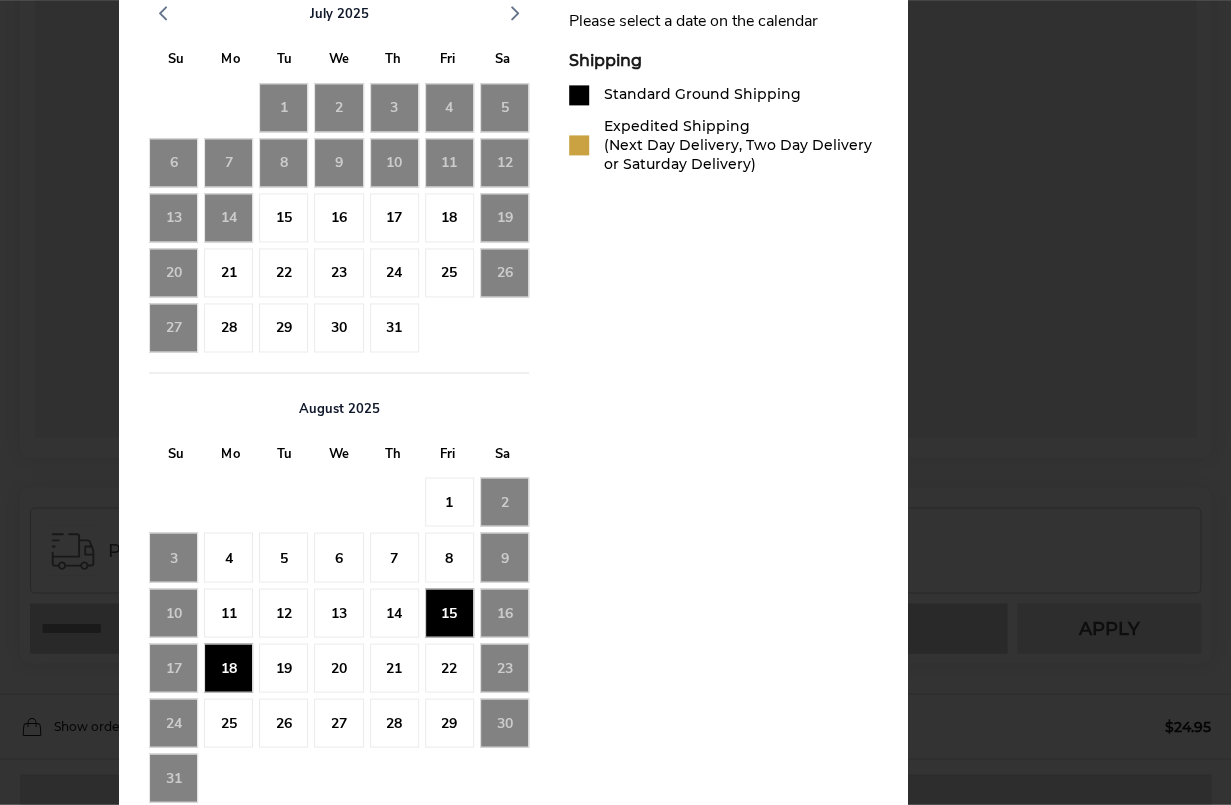 click on "18" 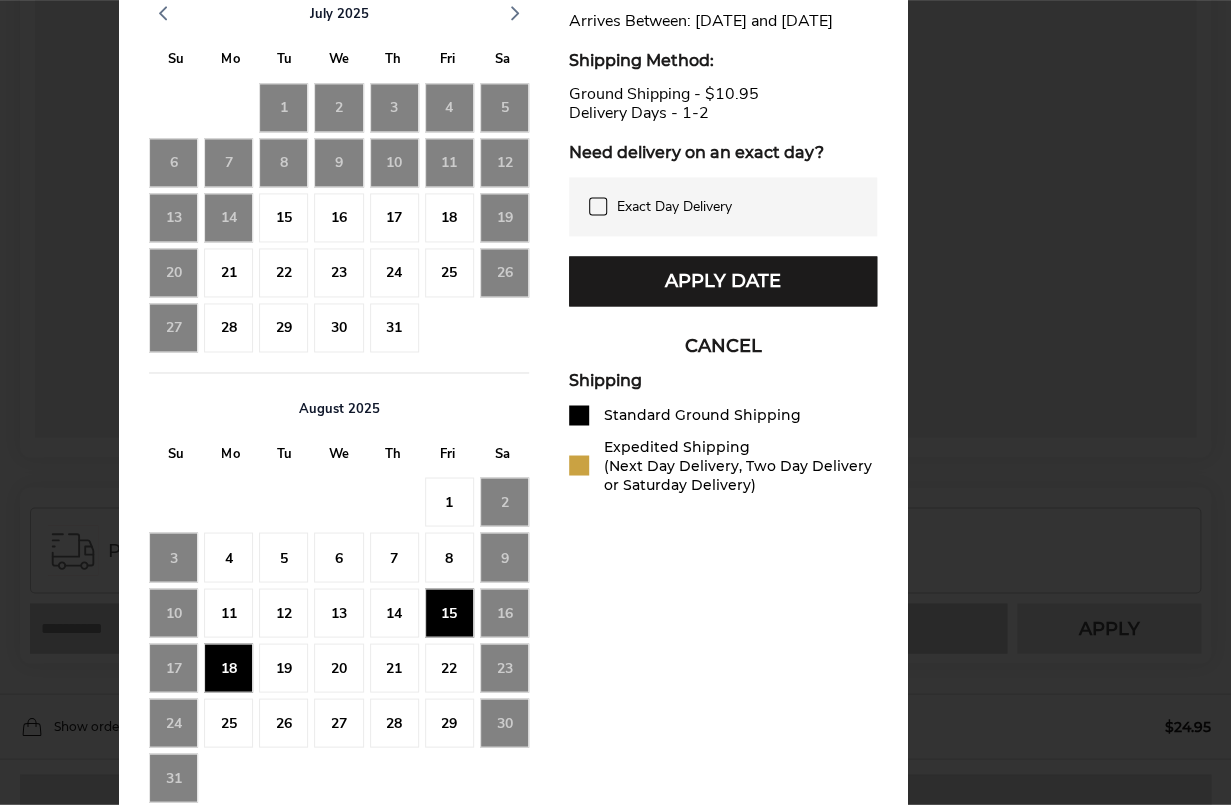 click on "19" 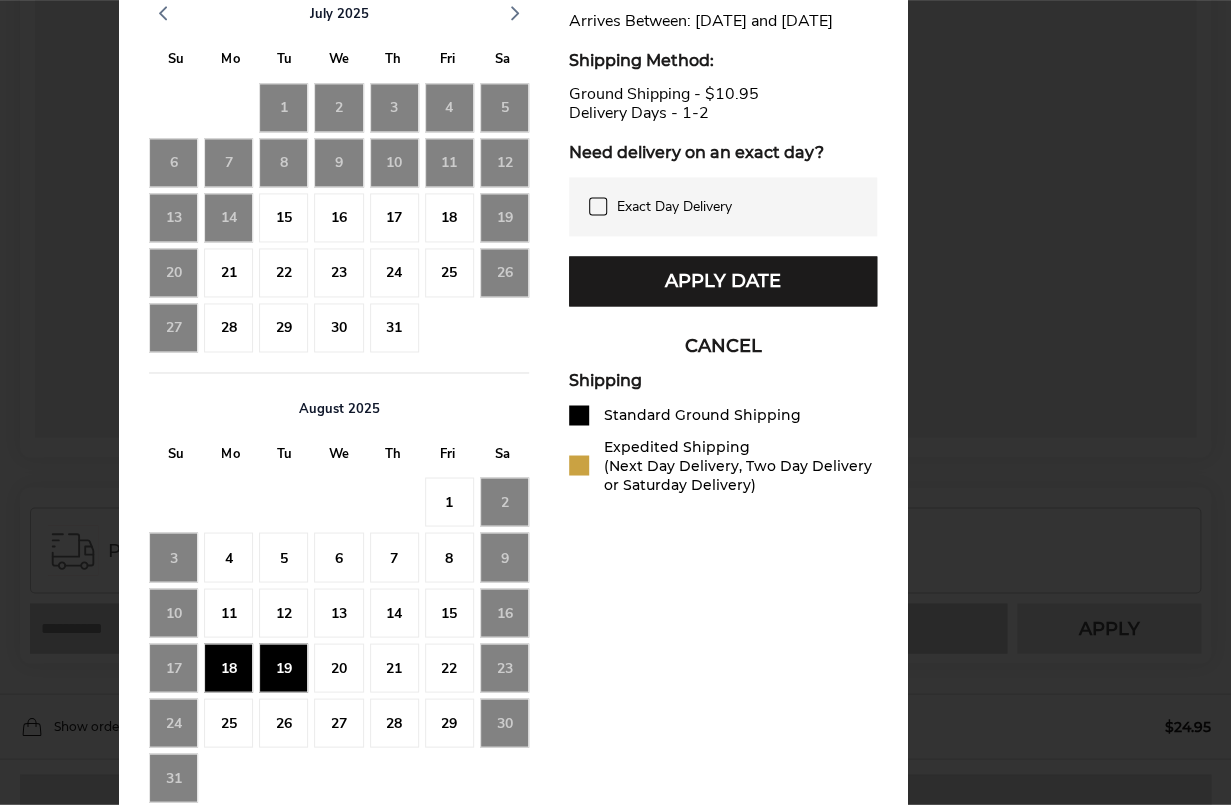 click on "19" 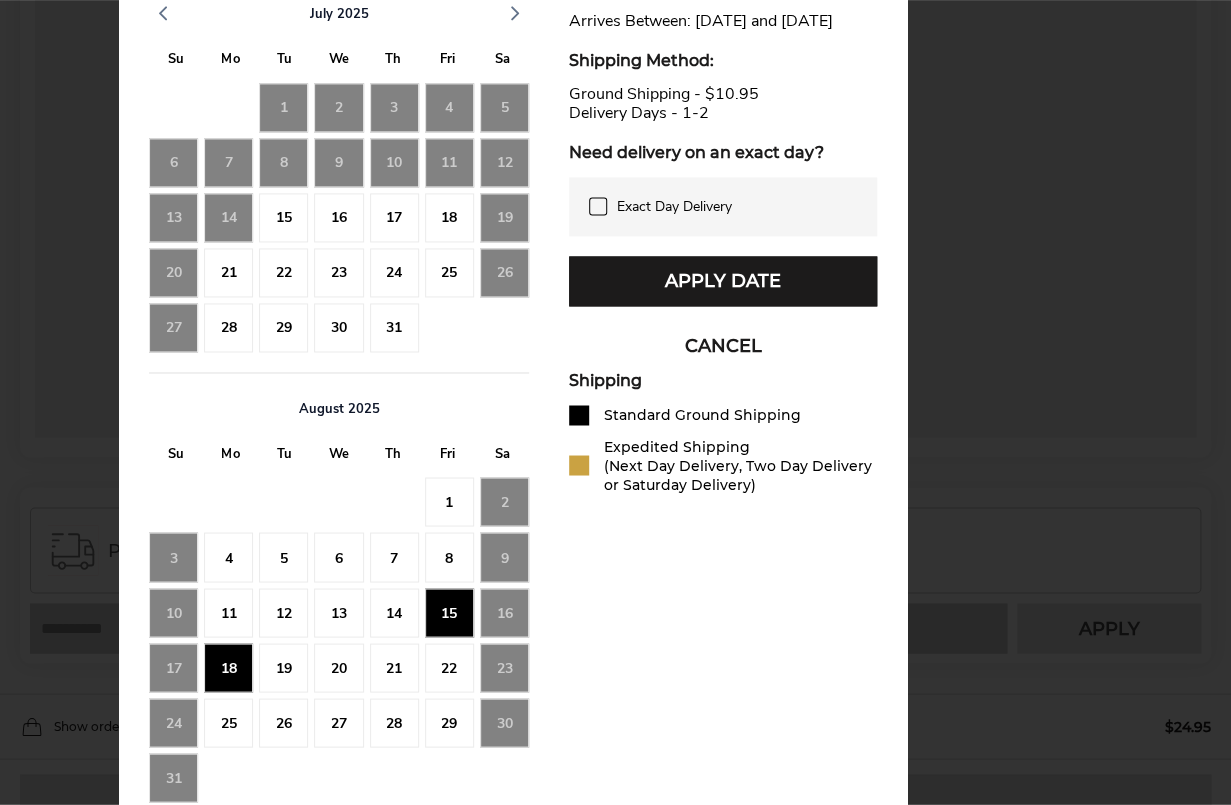 click on "19" 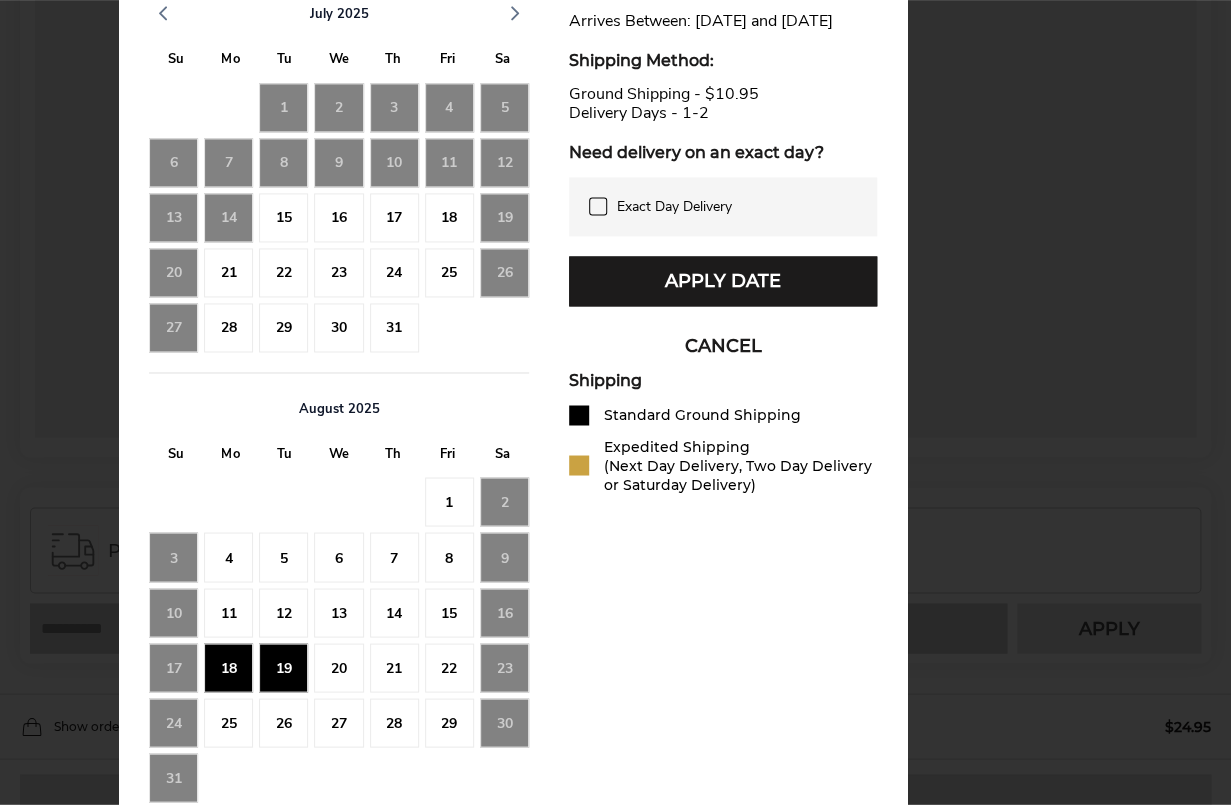 click 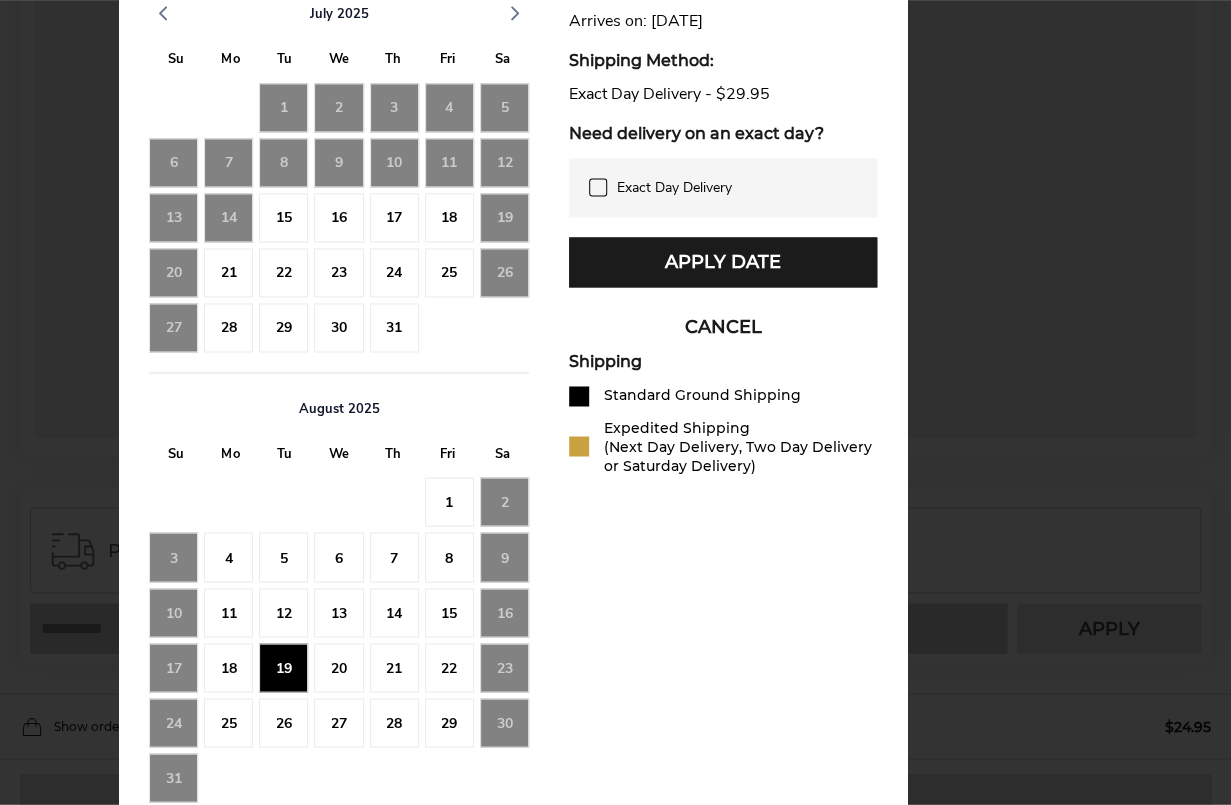 click 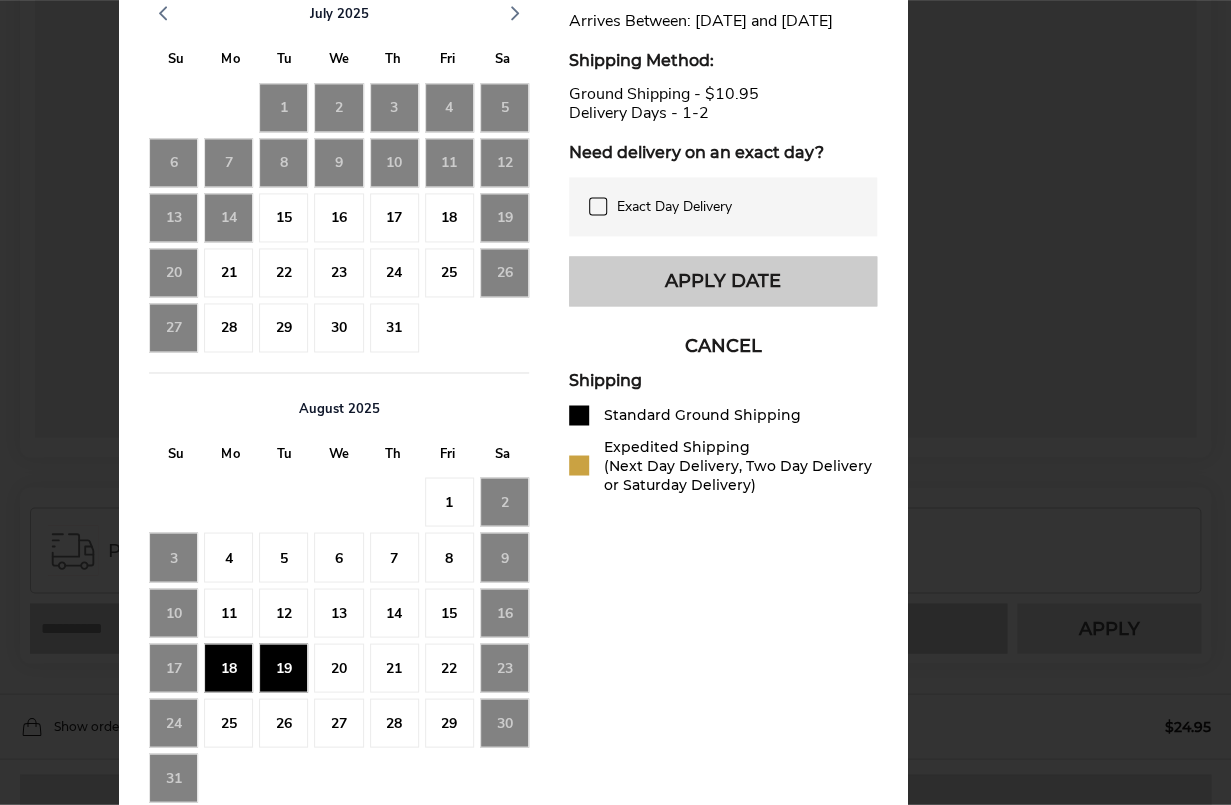 click on "Apply Date" at bounding box center (723, 281) 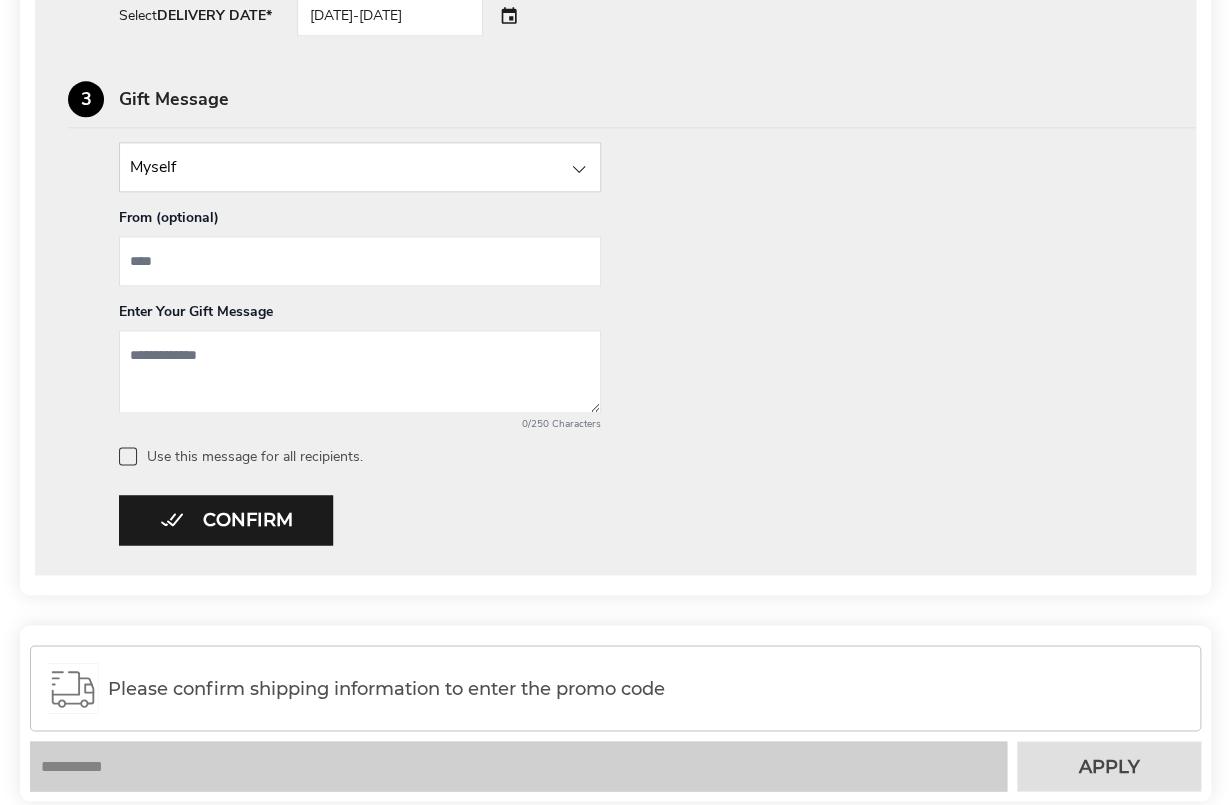 scroll, scrollTop: 889, scrollLeft: 0, axis: vertical 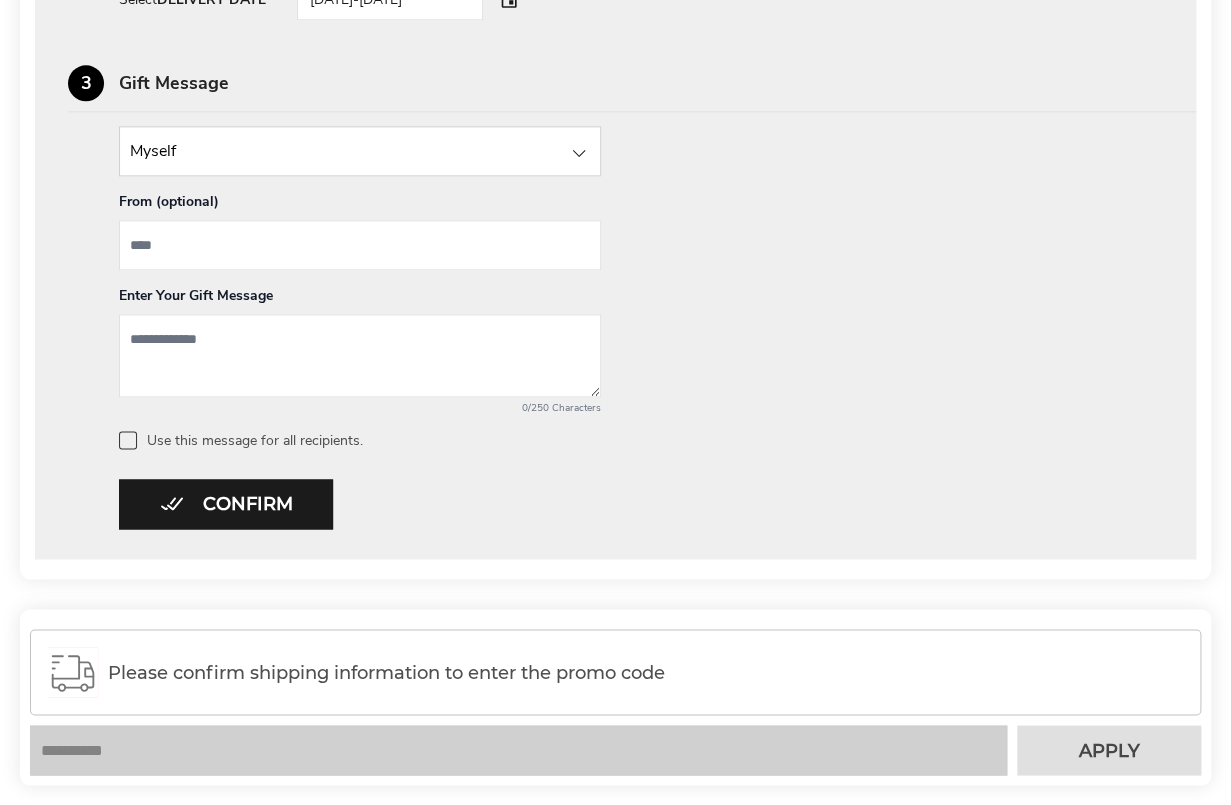 click at bounding box center (360, 151) 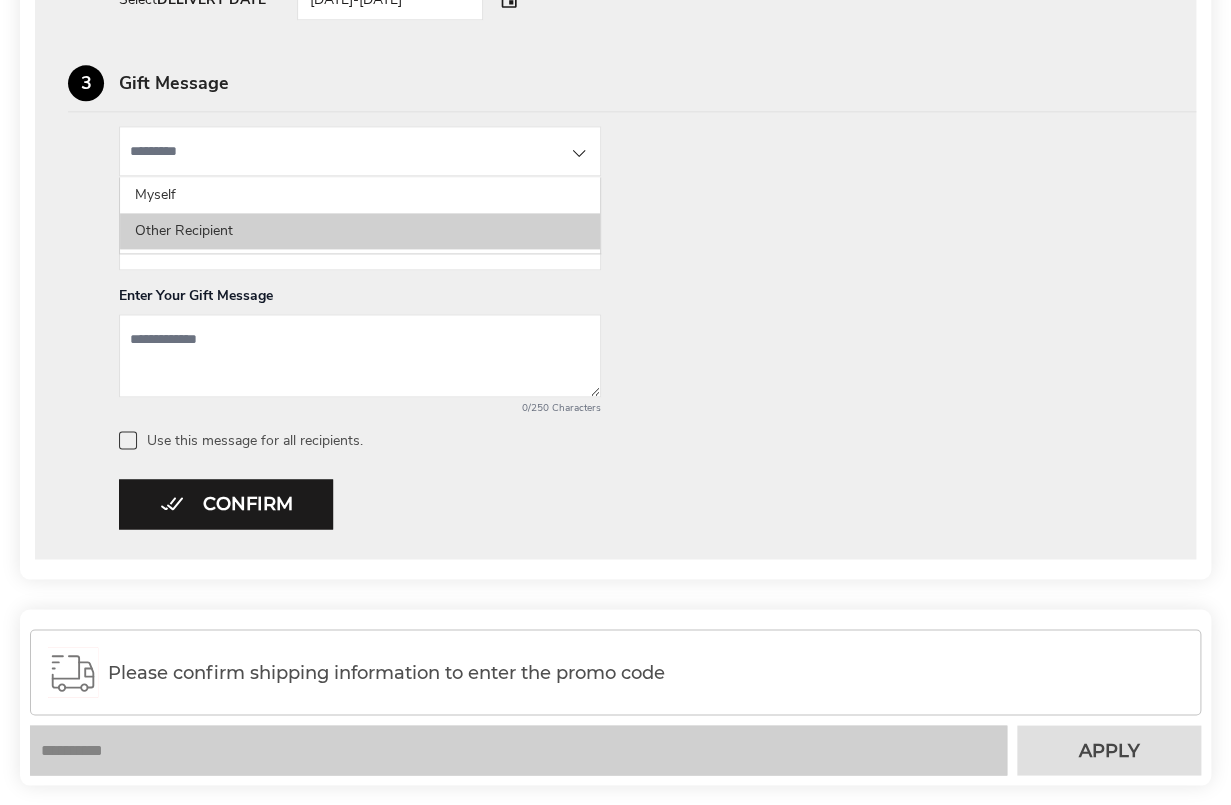 click on "Other Recipient" 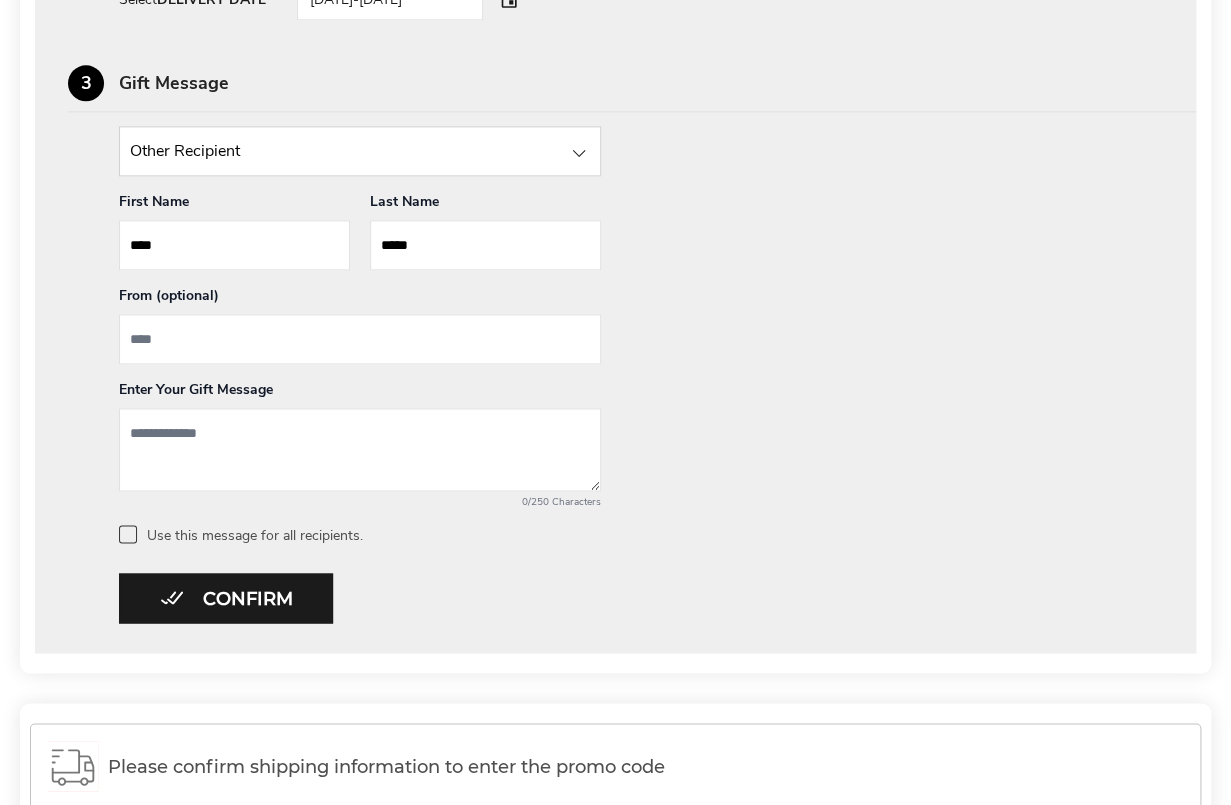 scroll, scrollTop: 935, scrollLeft: 0, axis: vertical 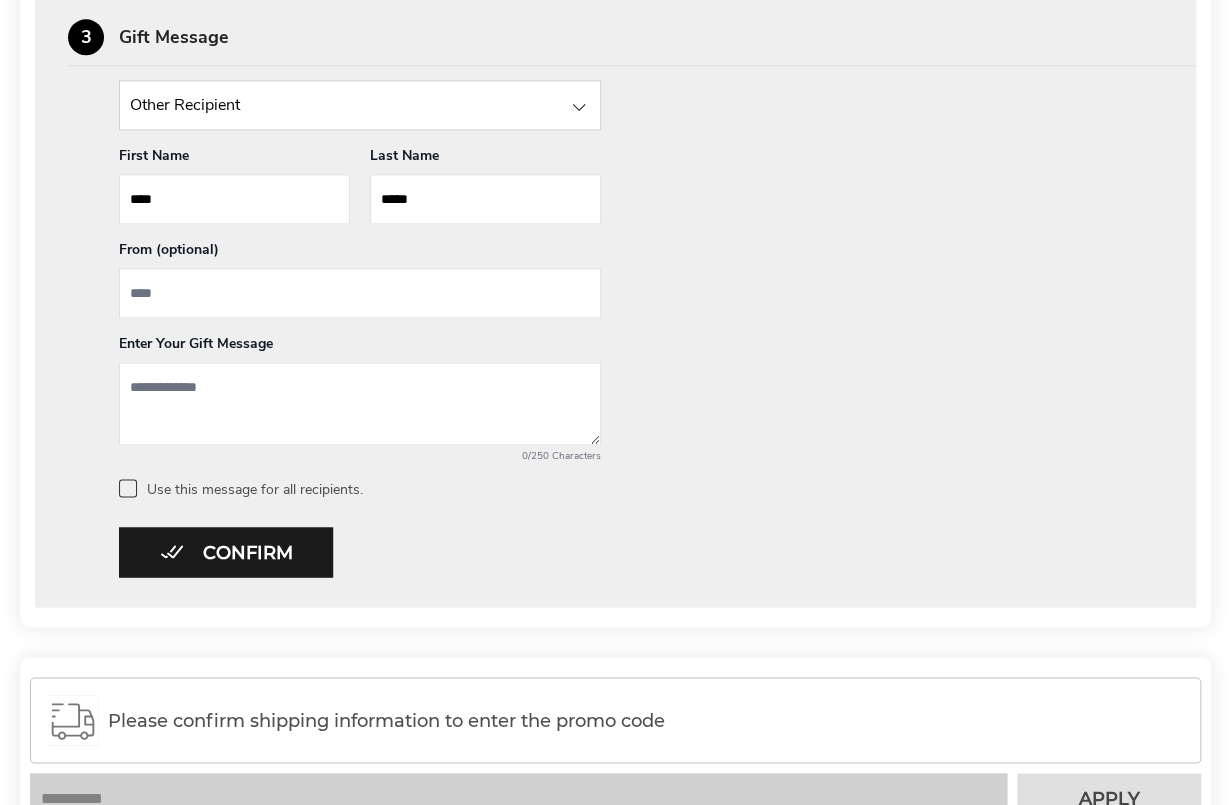 click at bounding box center [360, 293] 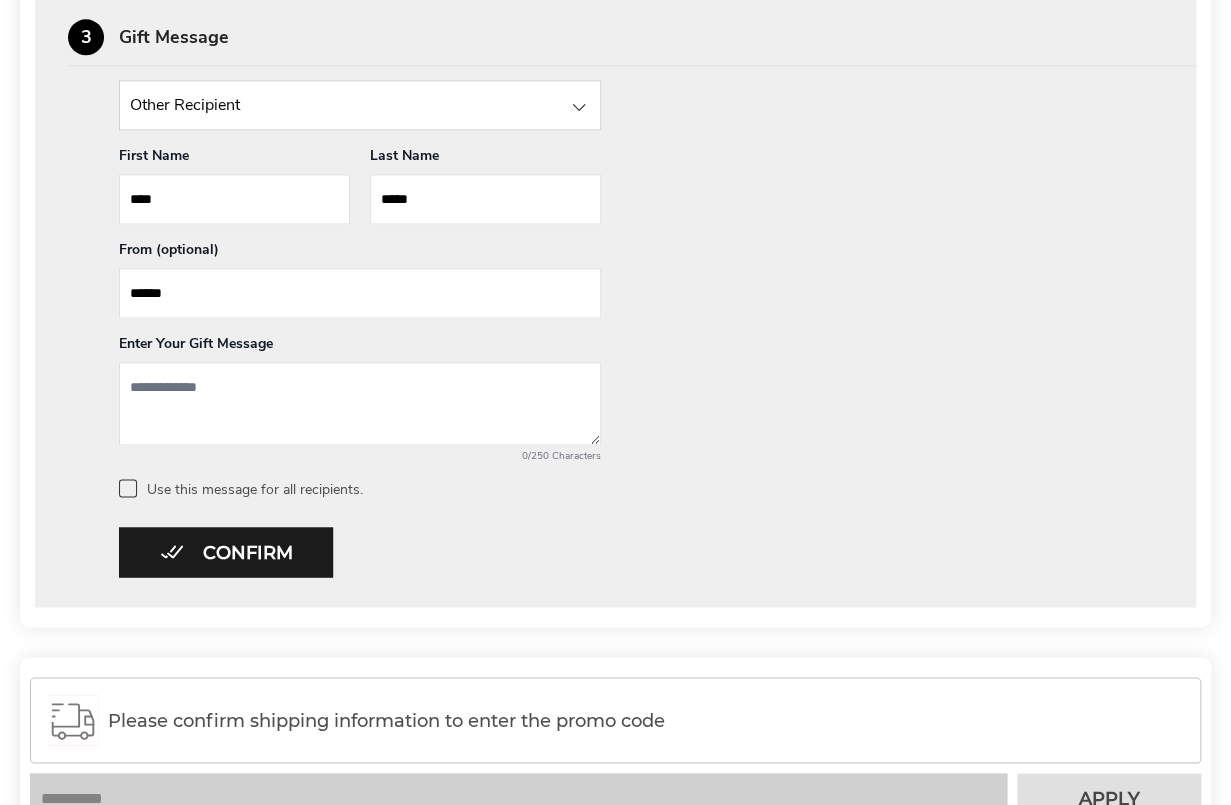 type on "******" 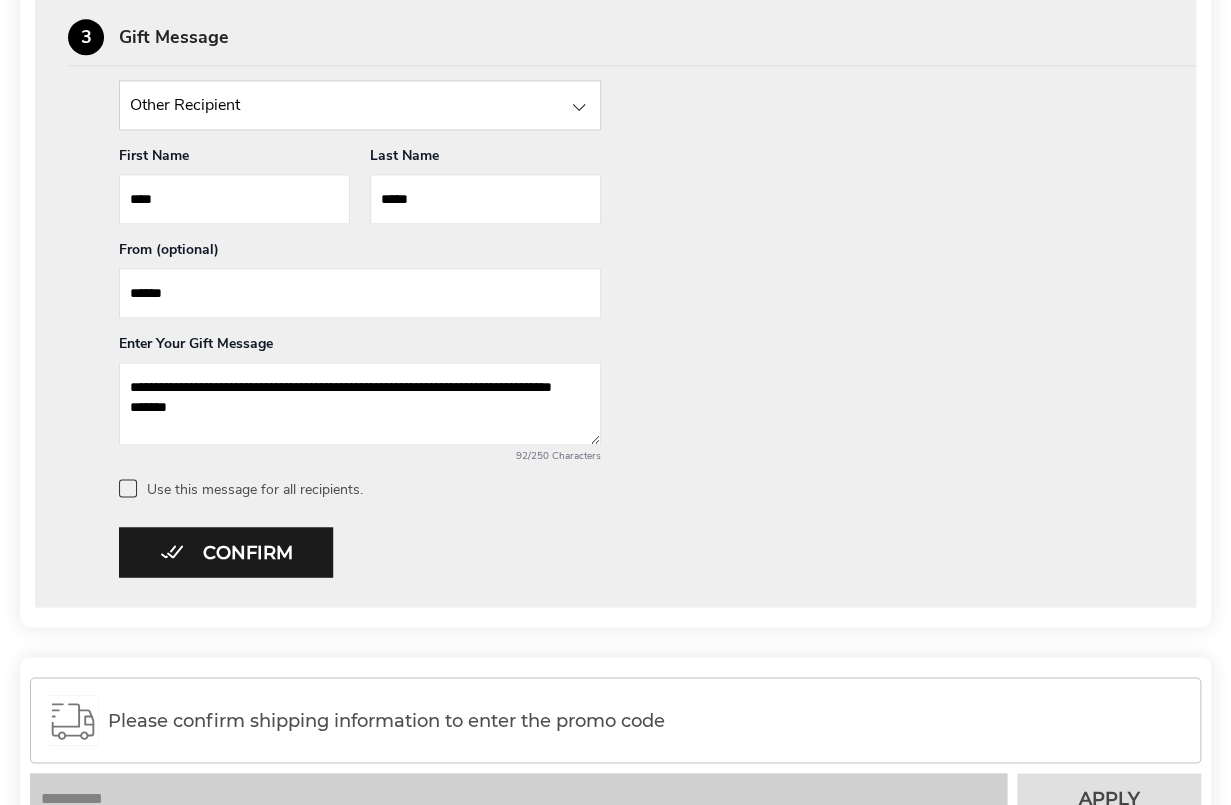 scroll, scrollTop: 13, scrollLeft: 0, axis: vertical 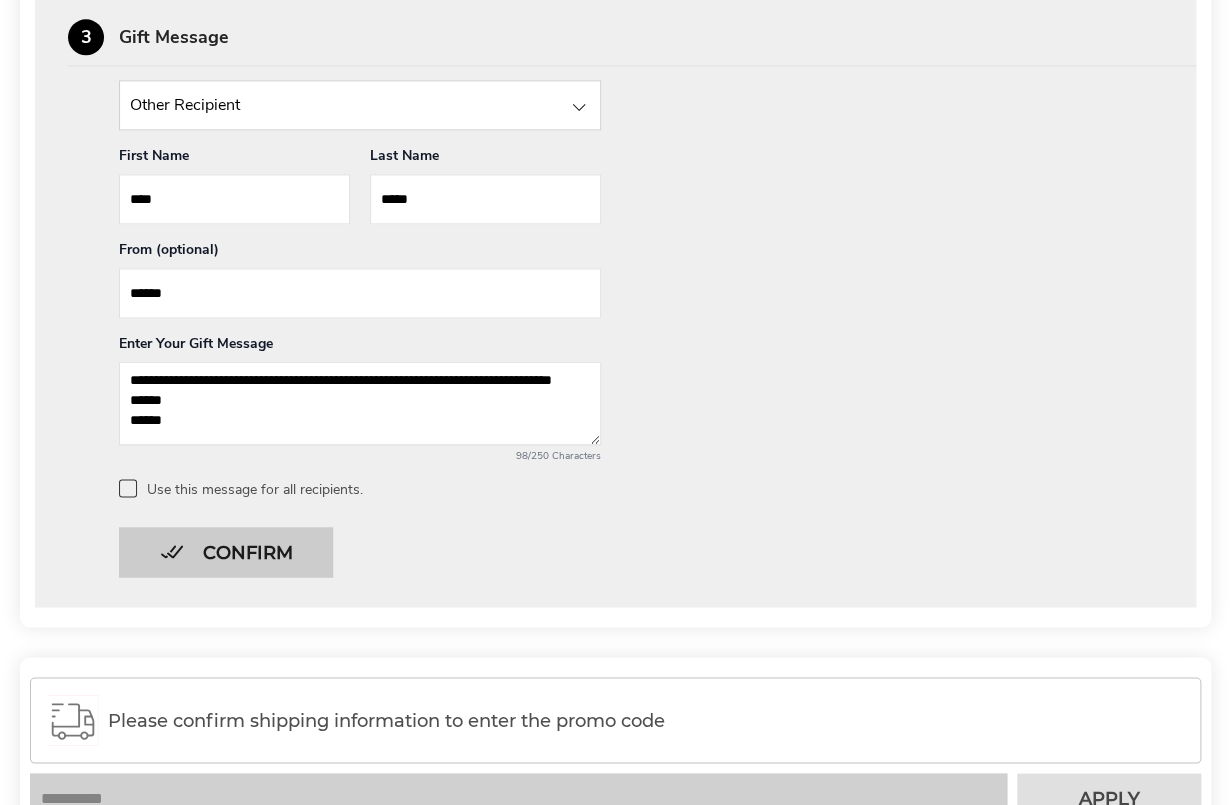 type on "**********" 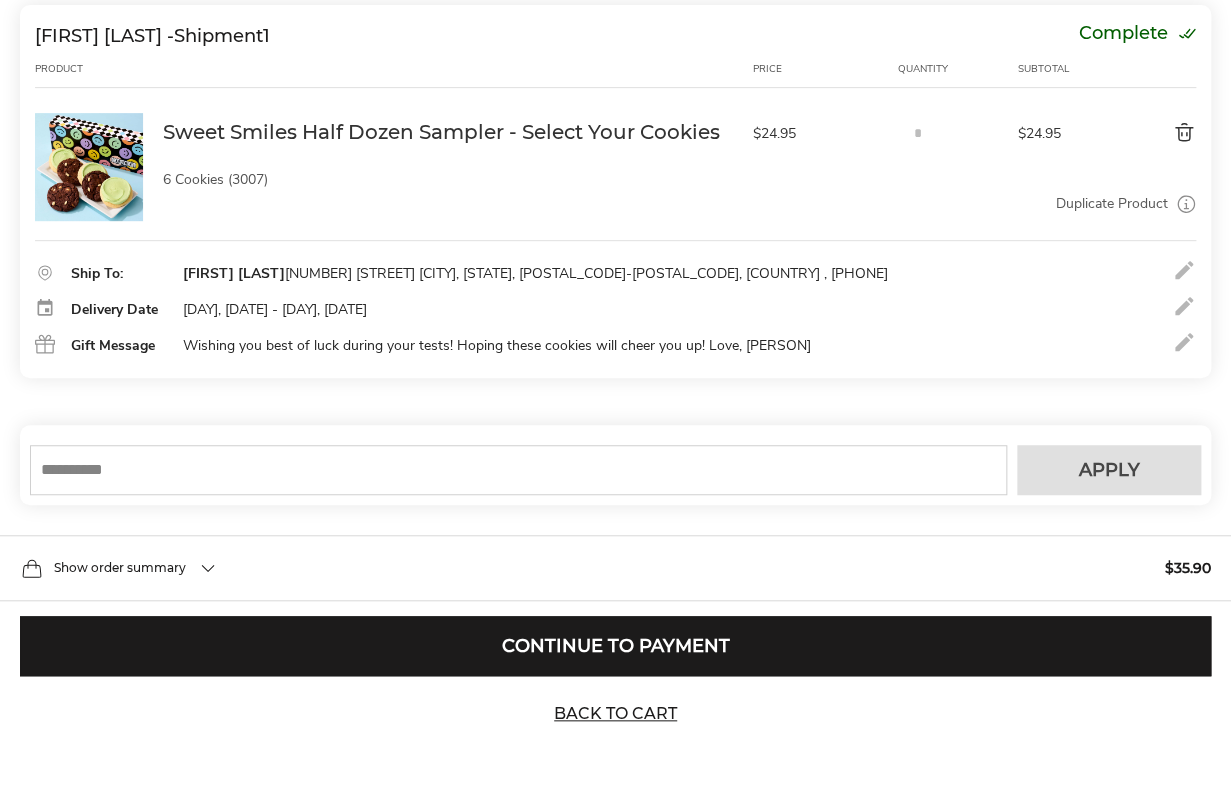scroll, scrollTop: 271, scrollLeft: 0, axis: vertical 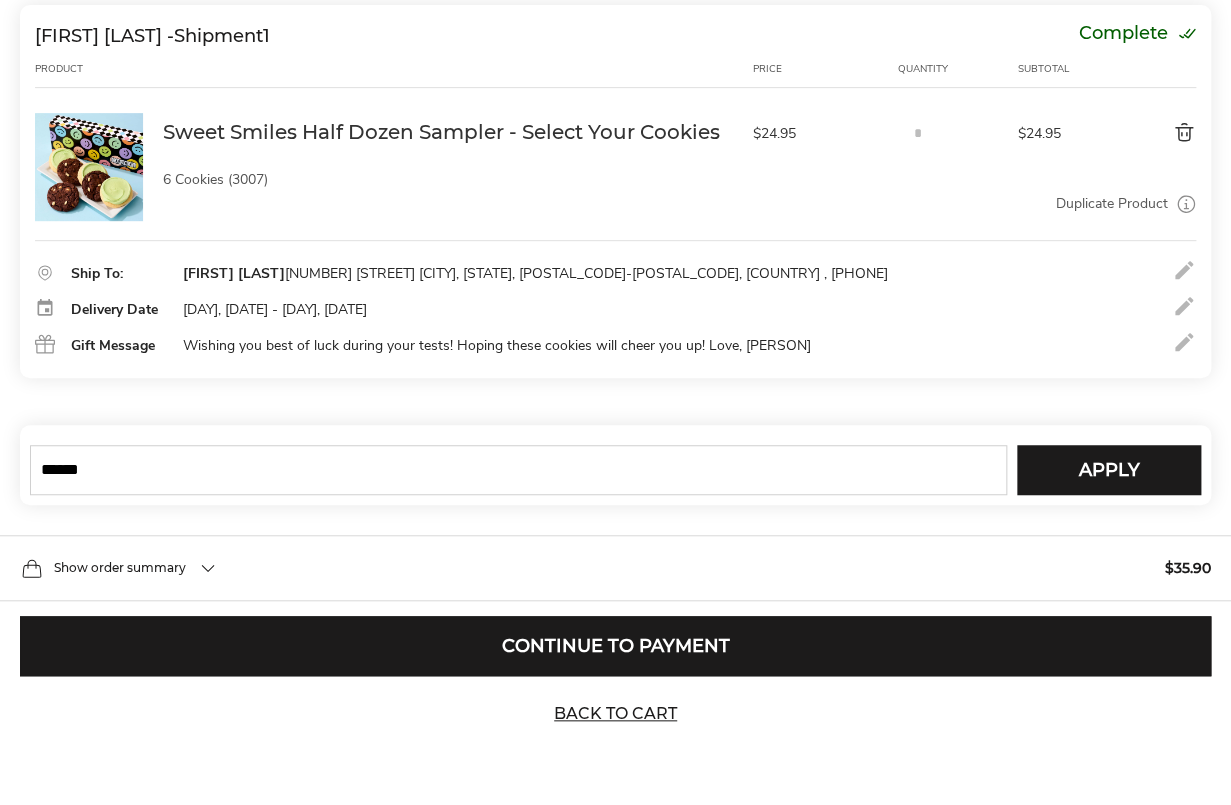 type on "******" 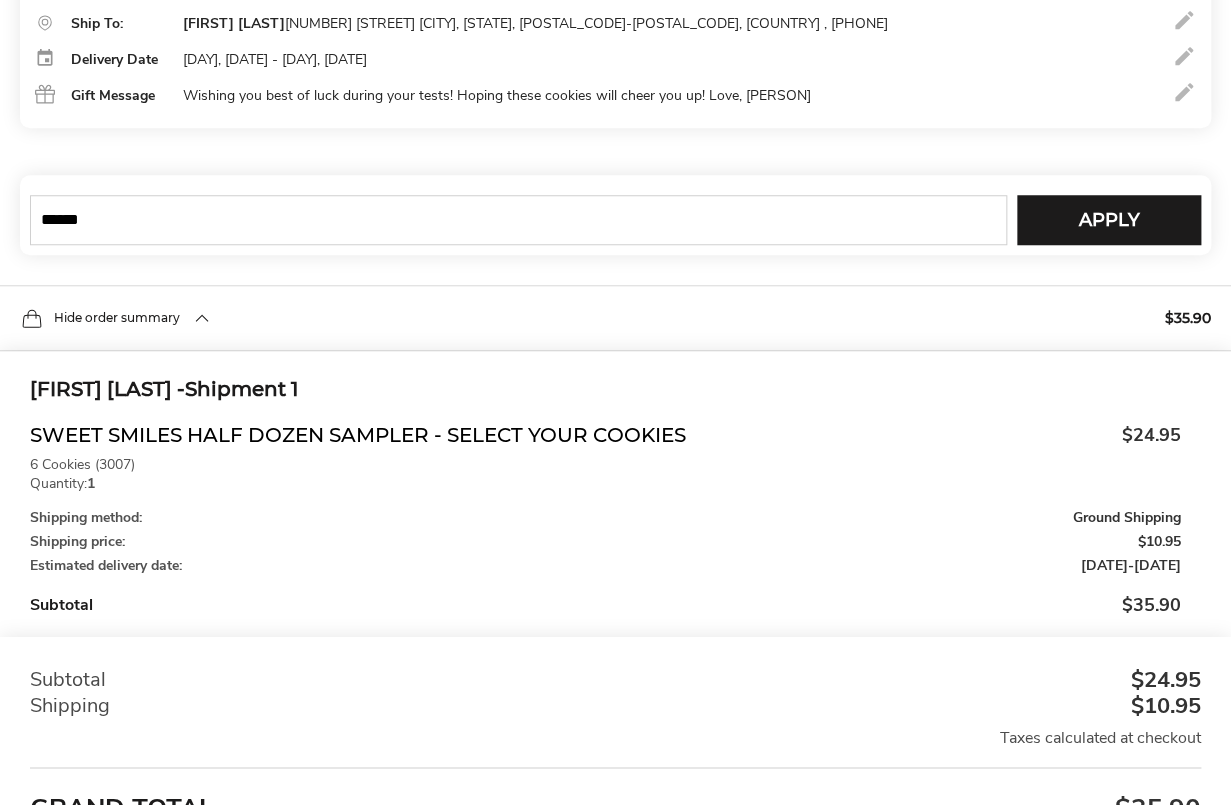 scroll, scrollTop: 537, scrollLeft: 0, axis: vertical 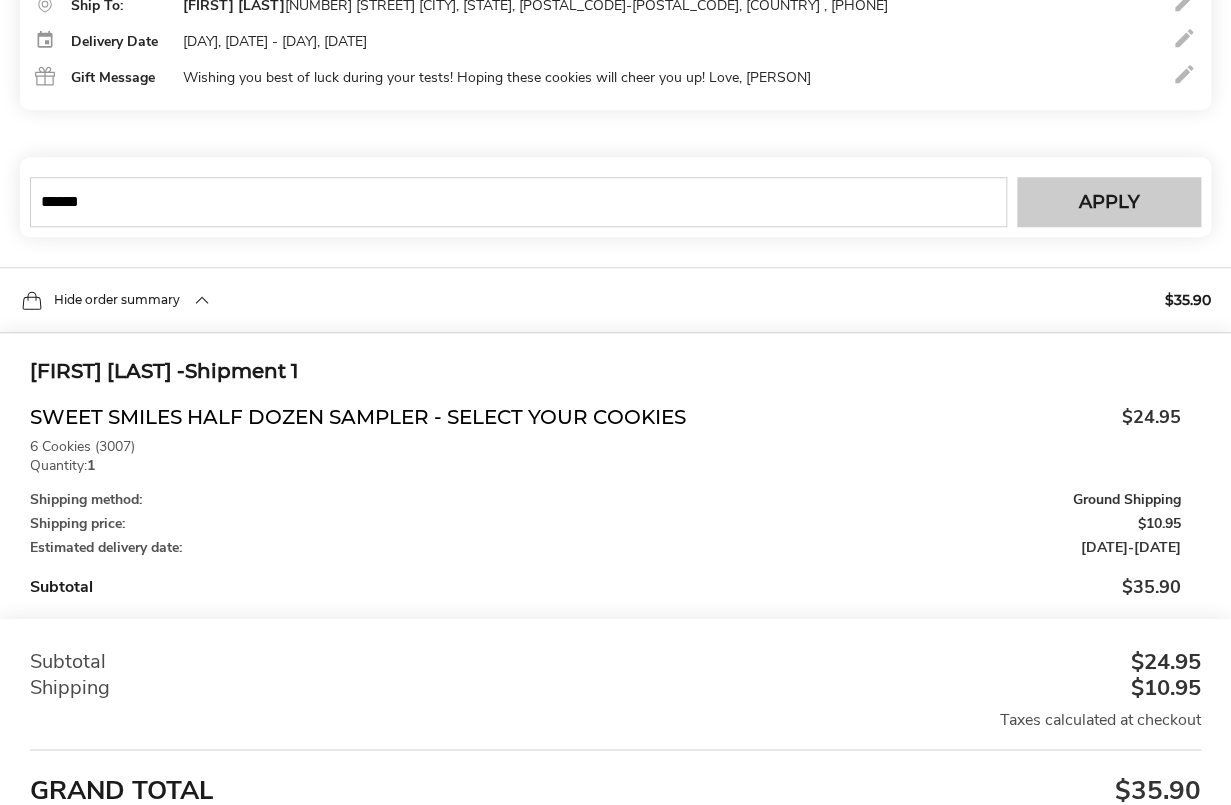 click on "Apply" at bounding box center (1109, 202) 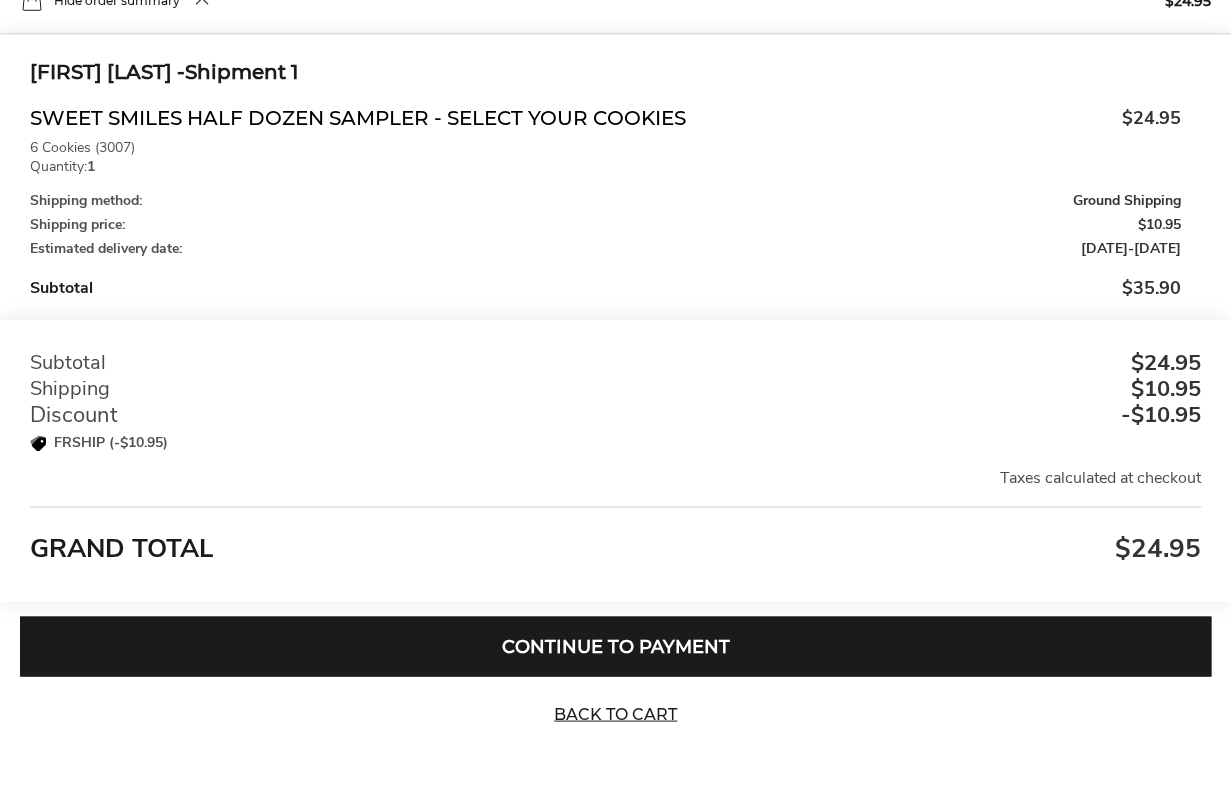 scroll, scrollTop: 967, scrollLeft: 0, axis: vertical 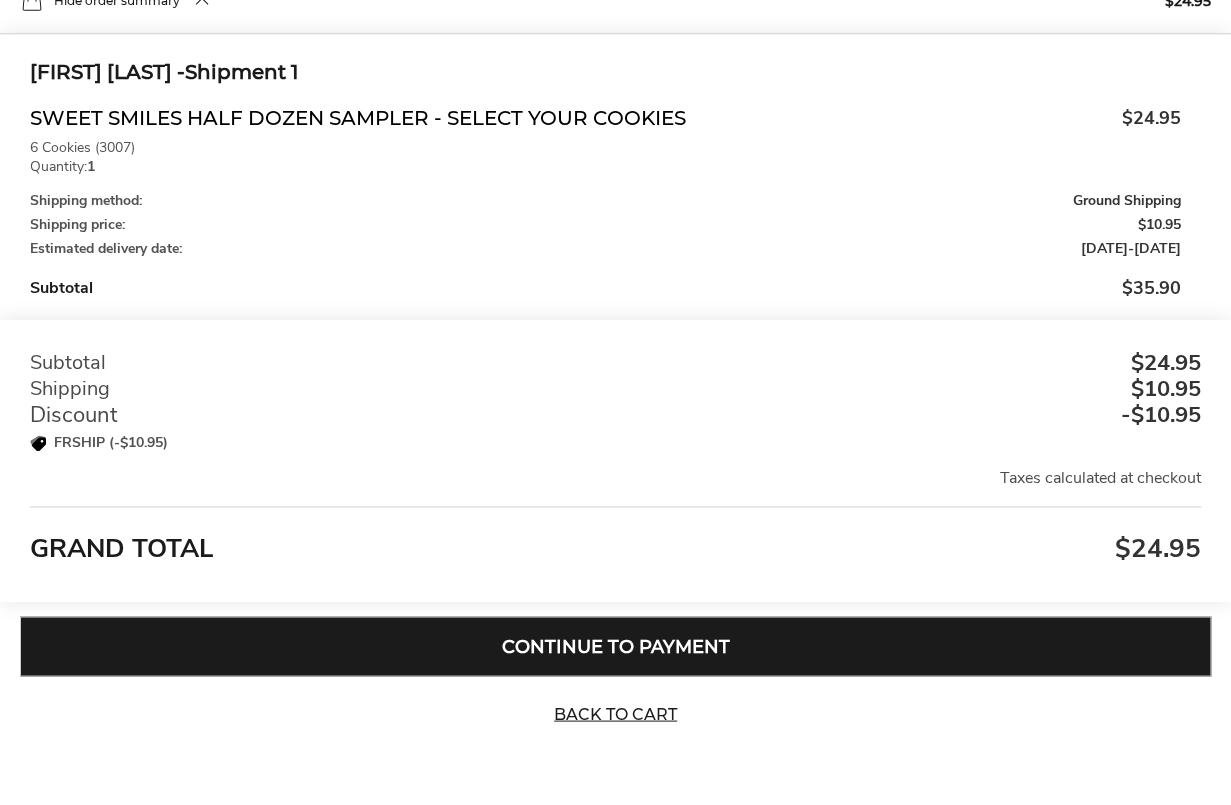 click on "Continue to Payment" at bounding box center [615, 646] 